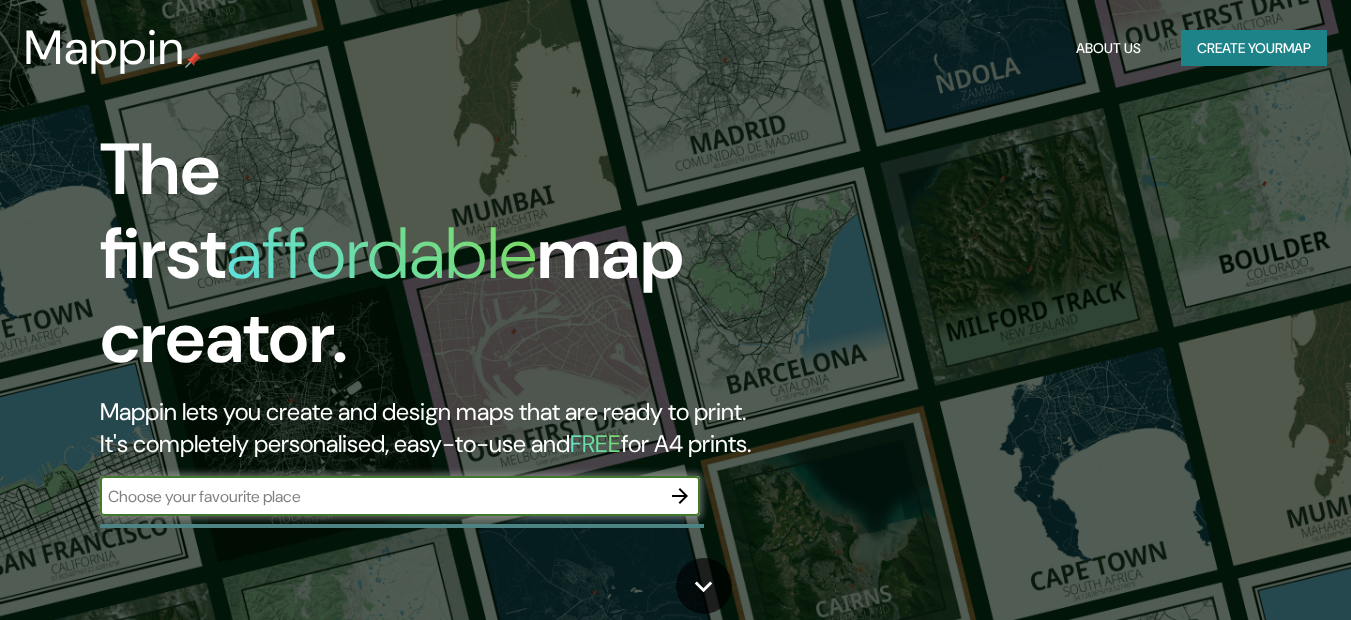 scroll, scrollTop: 0, scrollLeft: 0, axis: both 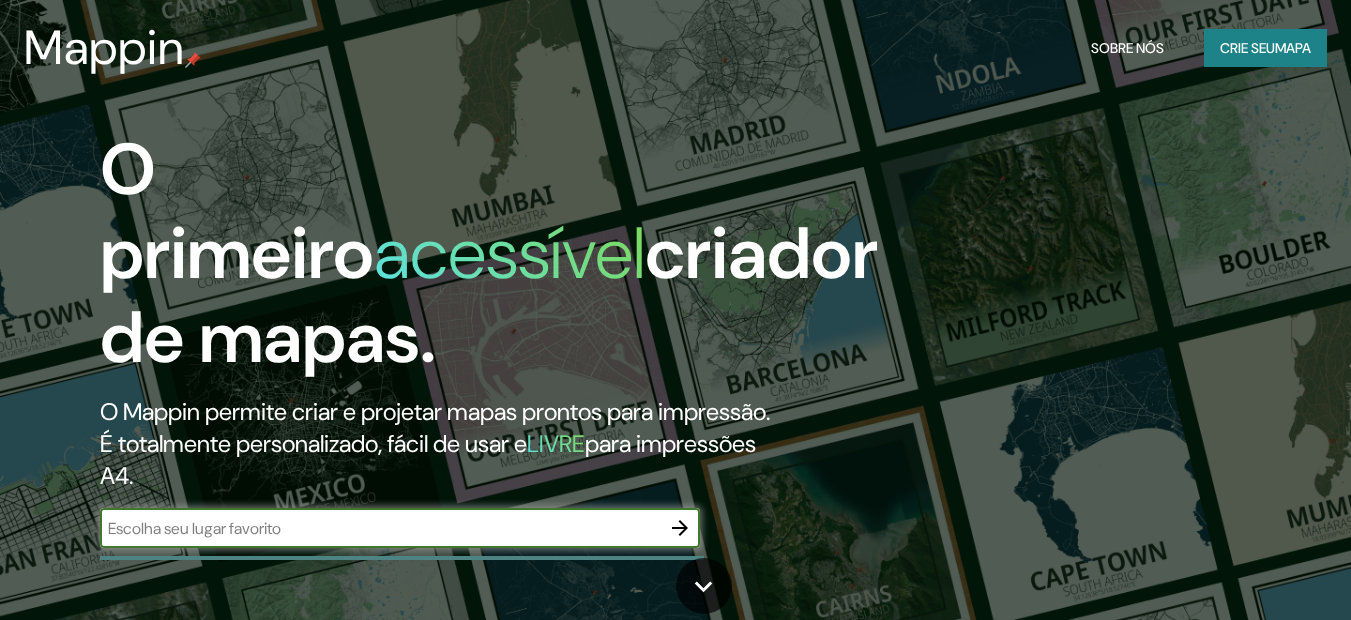 click on "Sobre nós Crie seu  mapa" at bounding box center [1205, 48] 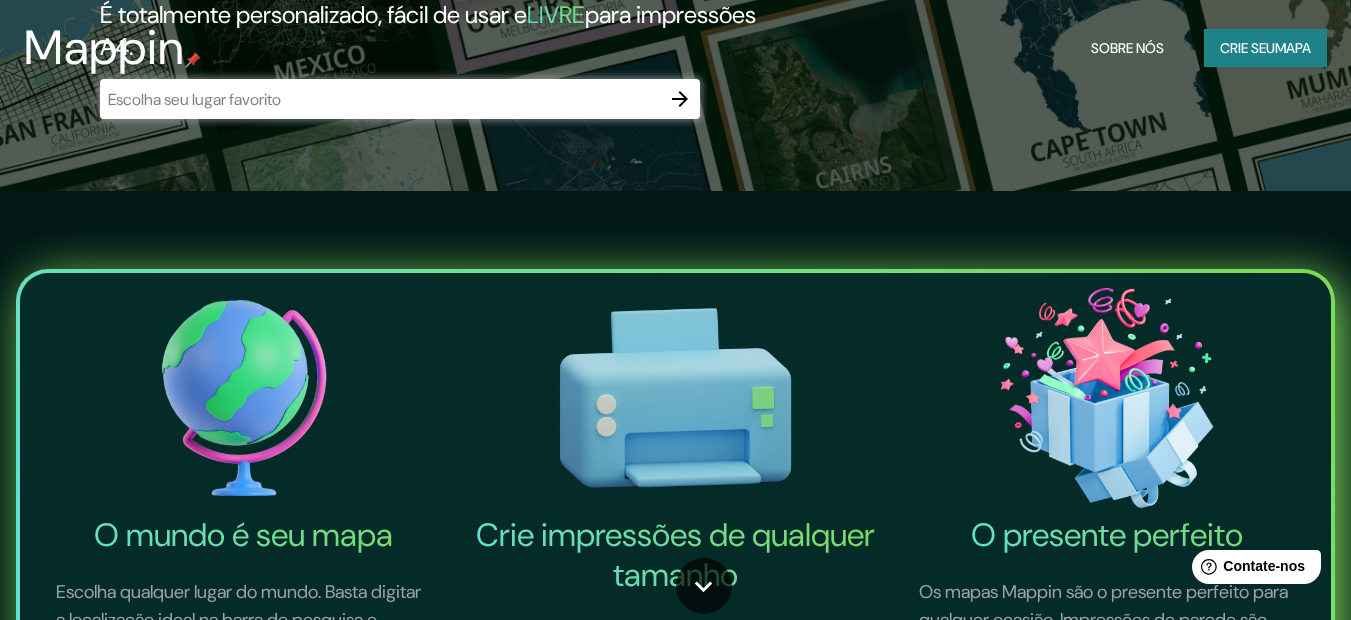 scroll, scrollTop: 0, scrollLeft: 0, axis: both 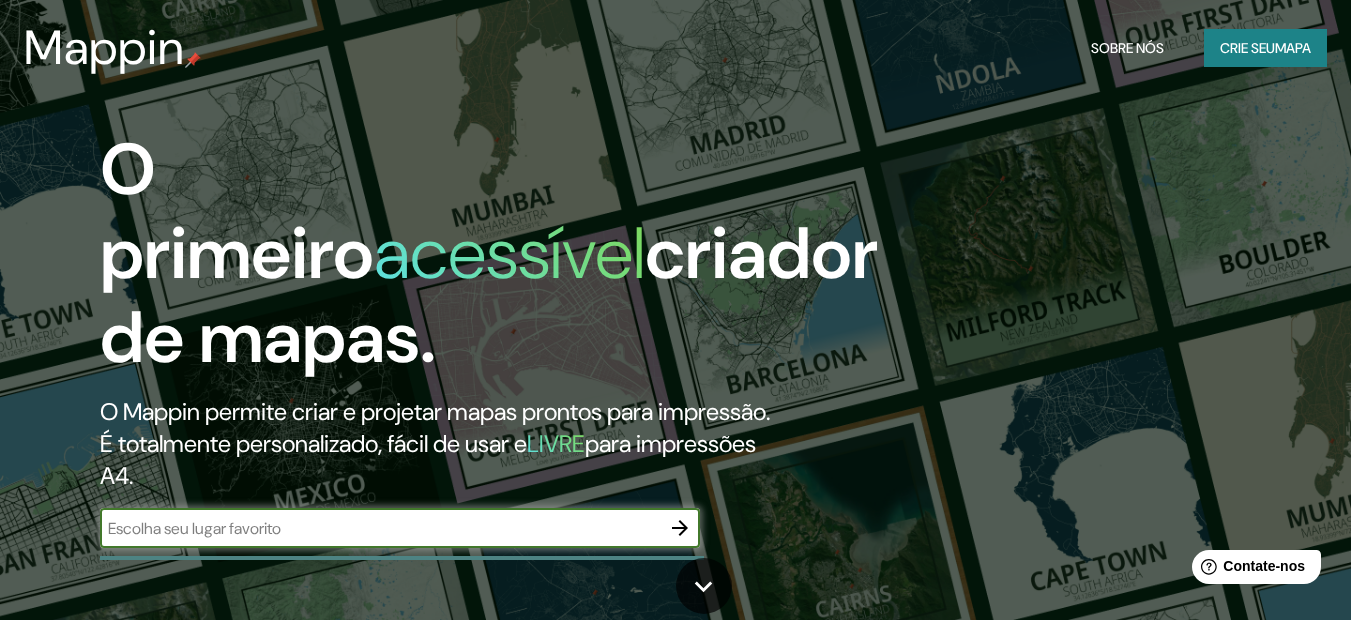 click at bounding box center (380, 528) 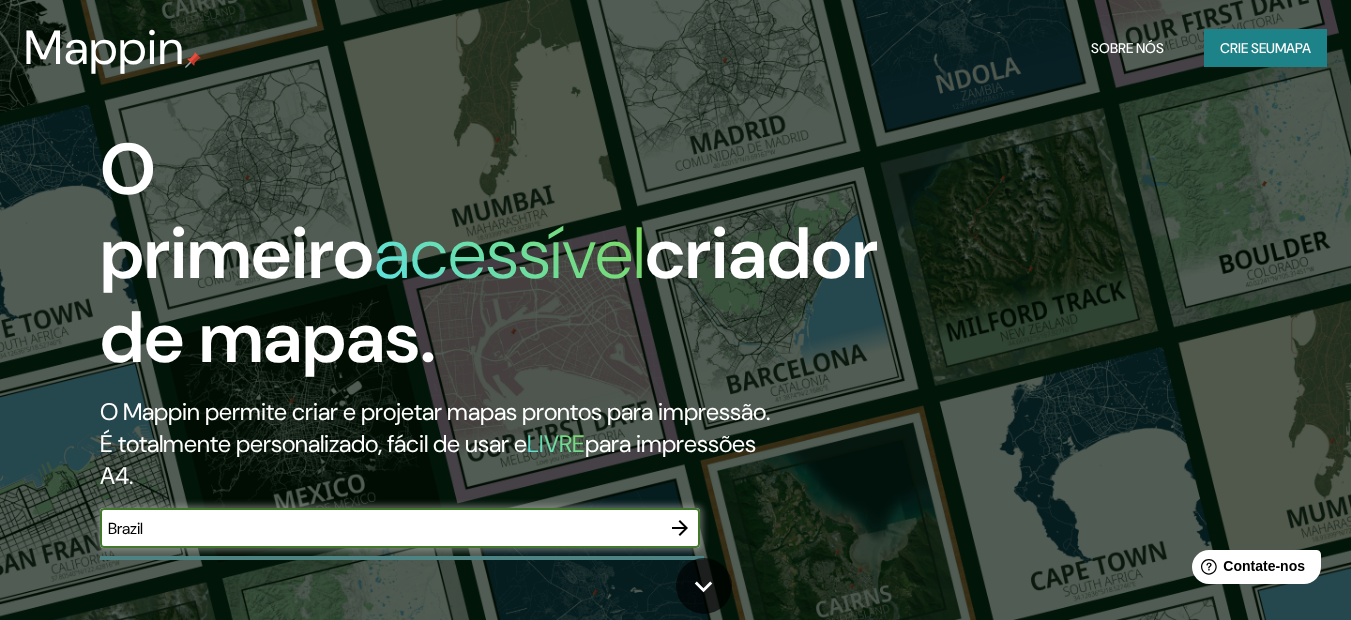 type on "Brazil" 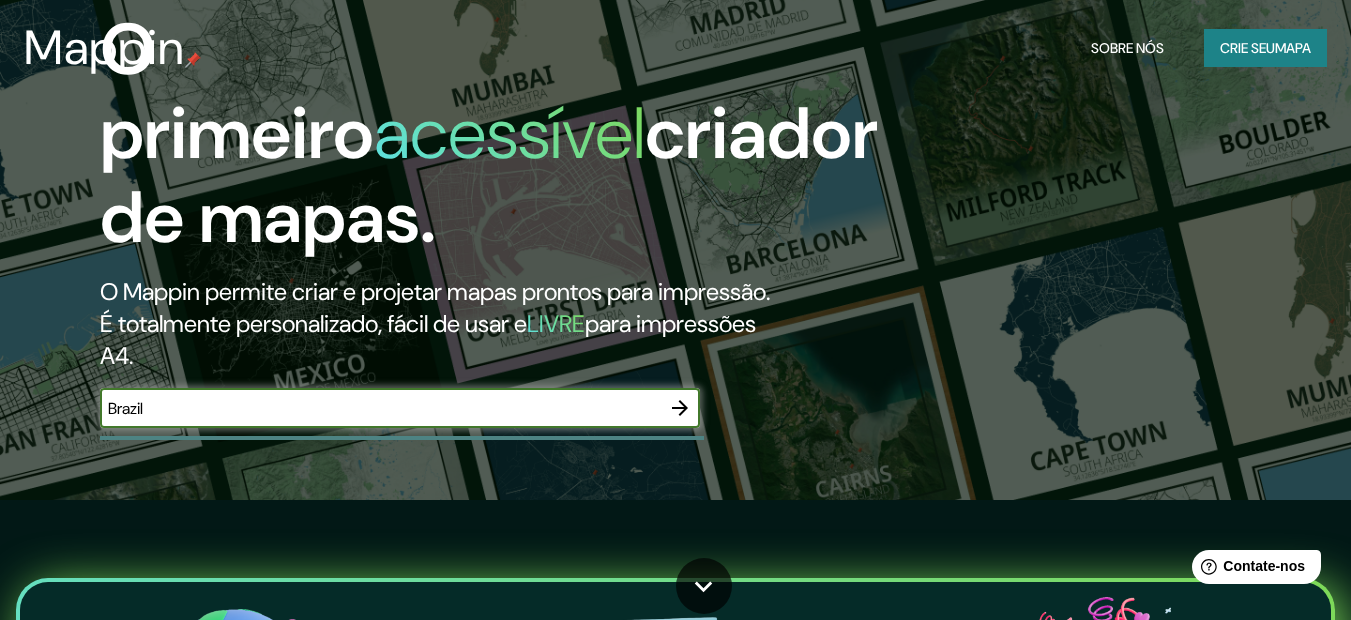 scroll, scrollTop: 0, scrollLeft: 0, axis: both 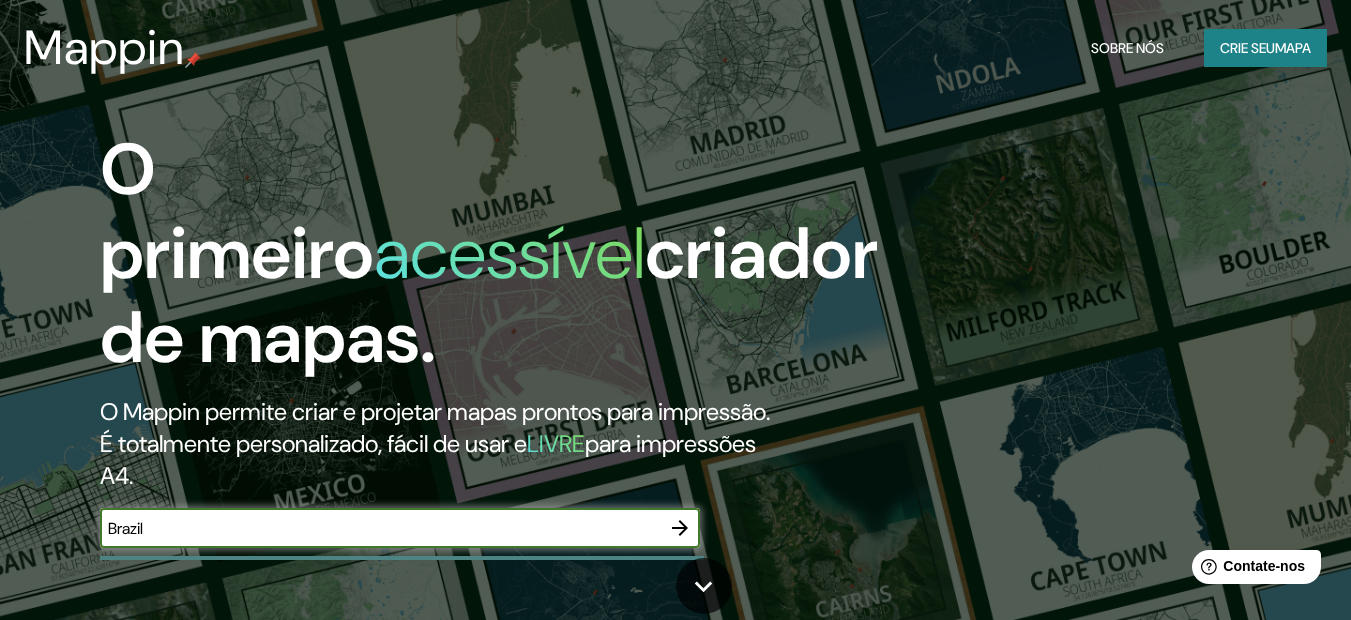 click 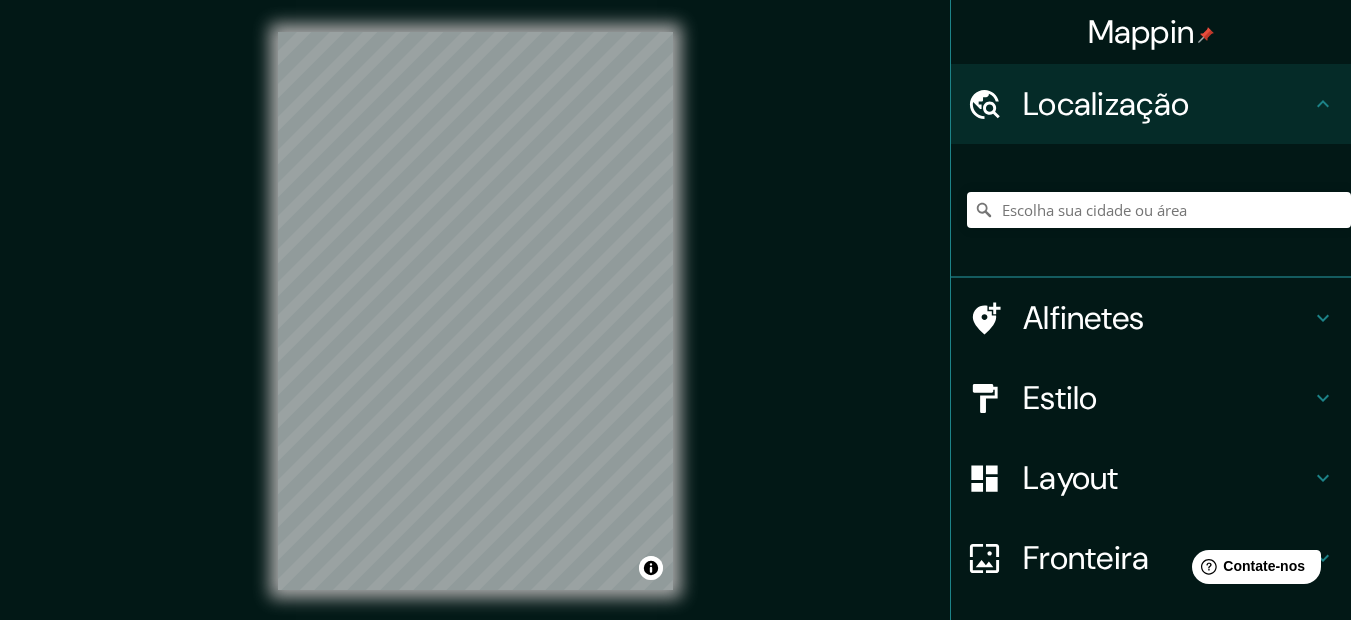 click on "Mappin Localização Alfinetes Estilo Layout Fronteira Escolha uma borda.  Dica  : você pode tornar camadas da moldura opacas para criar efeitos interessantes. Nenhum Simples Transparente Chique Tamanho A4 single Zoom level too high - zoom in more Crie seu mapa © Mapbox   © OpenStreetMap   Improve this map Qualquer problema, sugestão ou preocupação, envie um e-mail para  help@mappin.pro  .   . ." at bounding box center [675, 327] 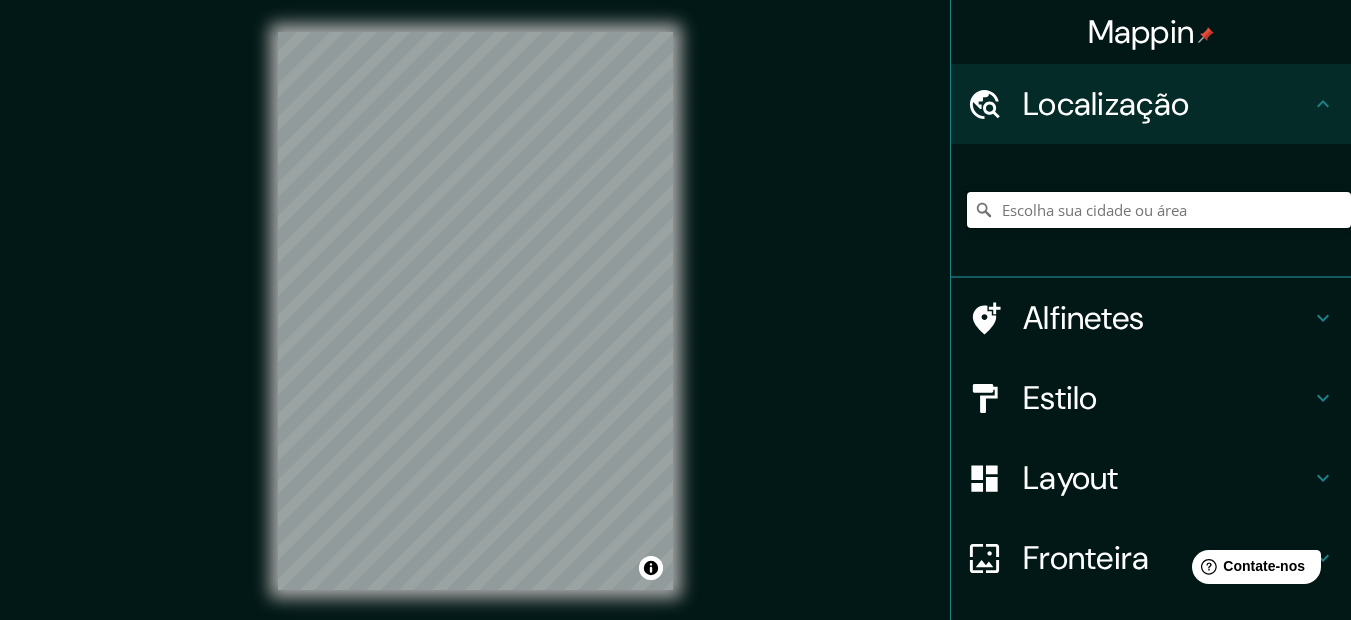 click at bounding box center [1159, 210] 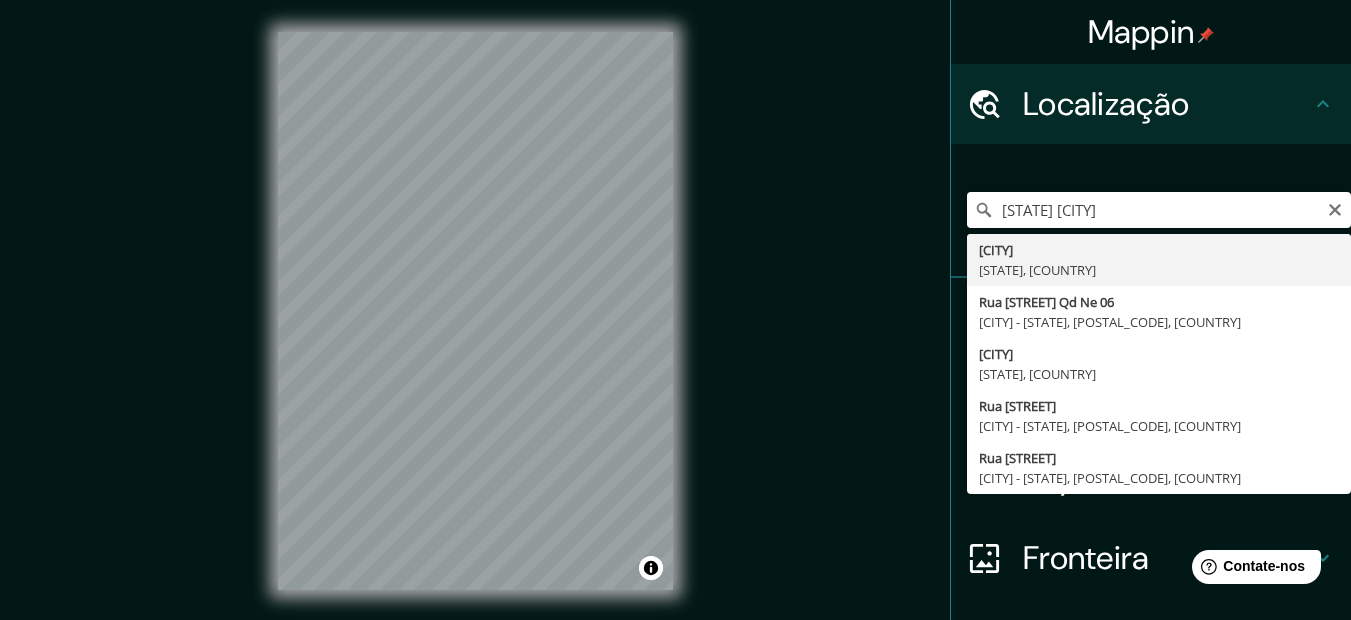type on "[CITY], [STATE], [COUNTRY]" 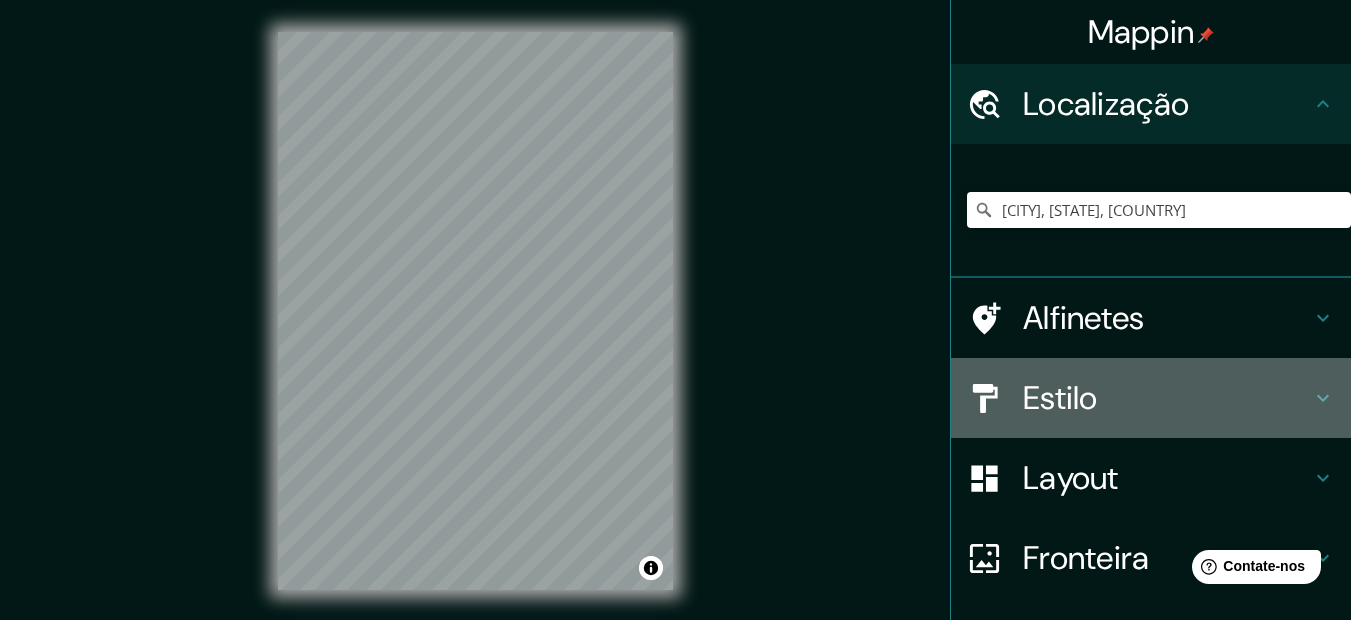 click on "Estilo" at bounding box center [1167, 398] 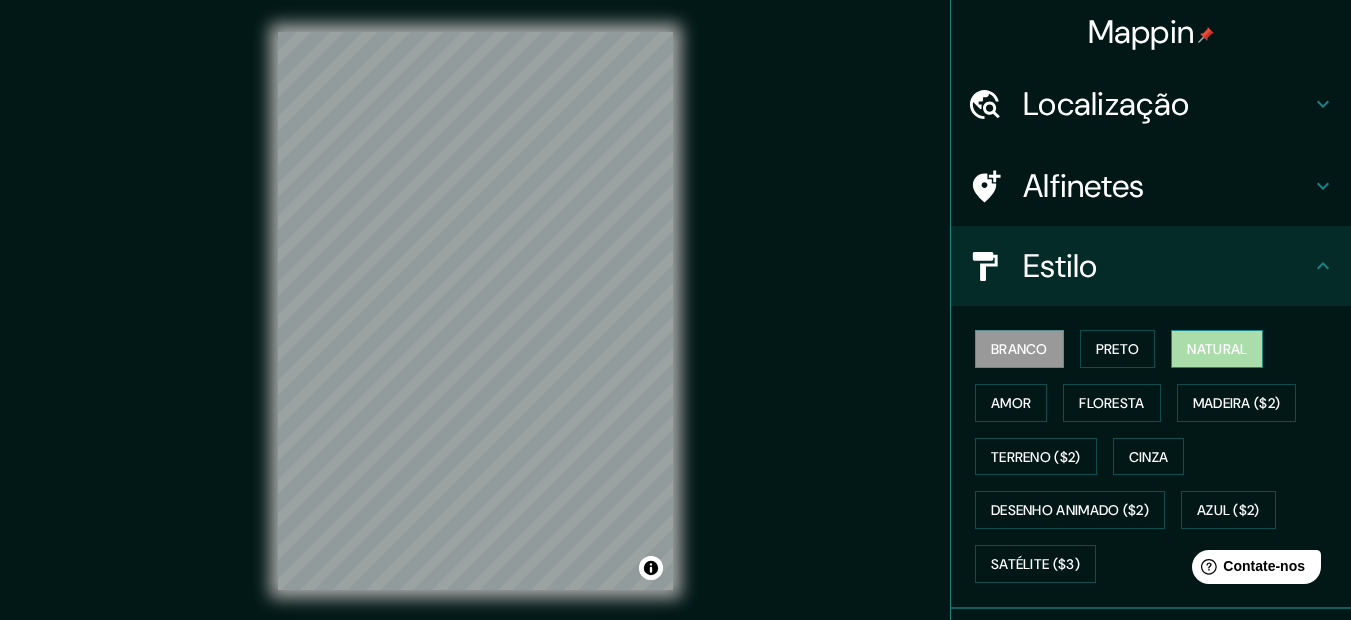 click on "Natural" at bounding box center [1217, 349] 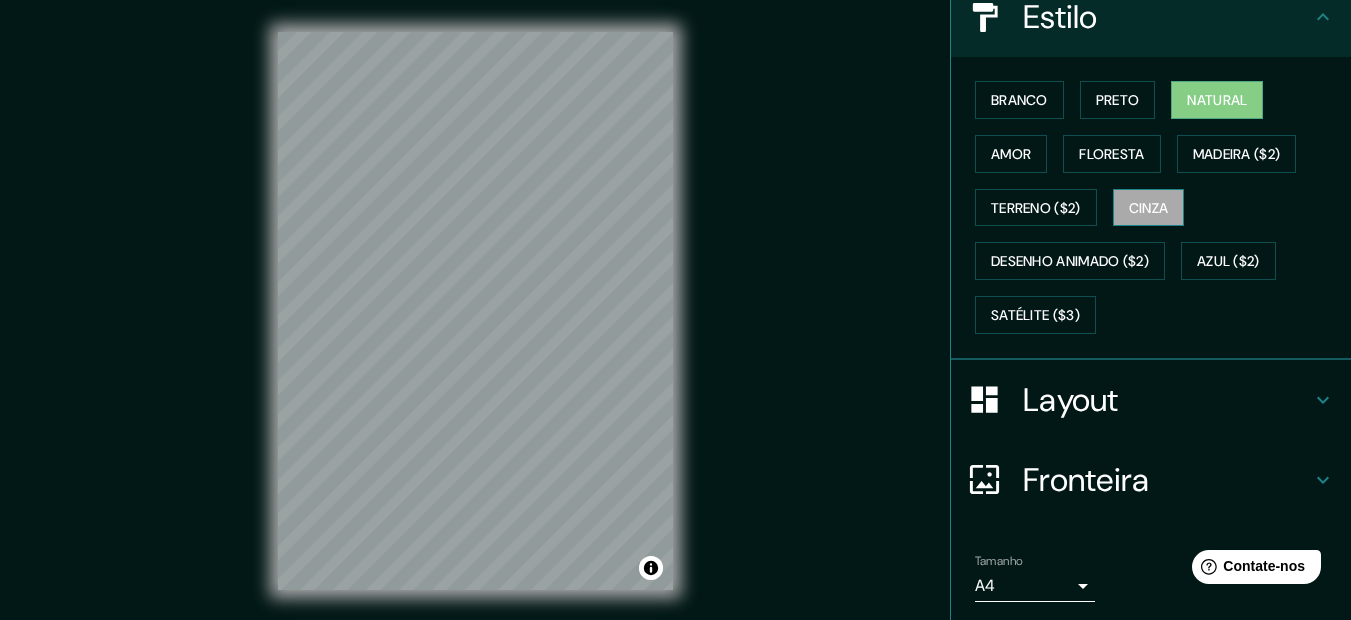 scroll, scrollTop: 316, scrollLeft: 0, axis: vertical 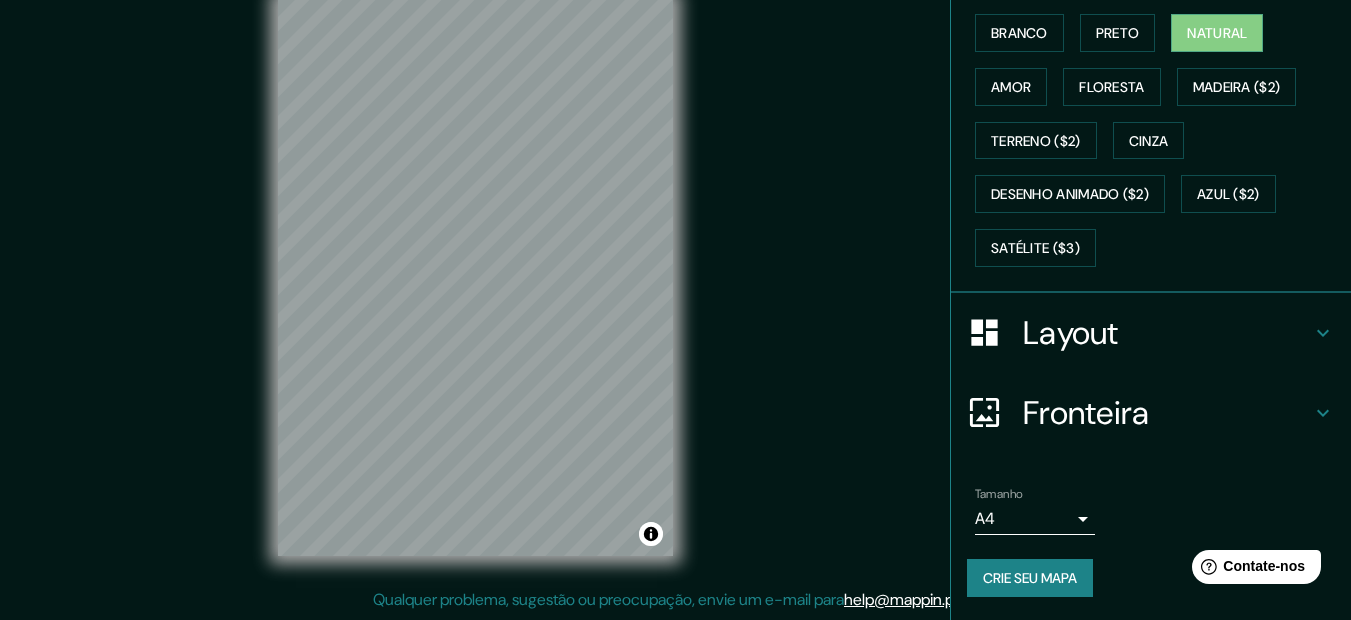 click on "Fronteira" at bounding box center (1086, 413) 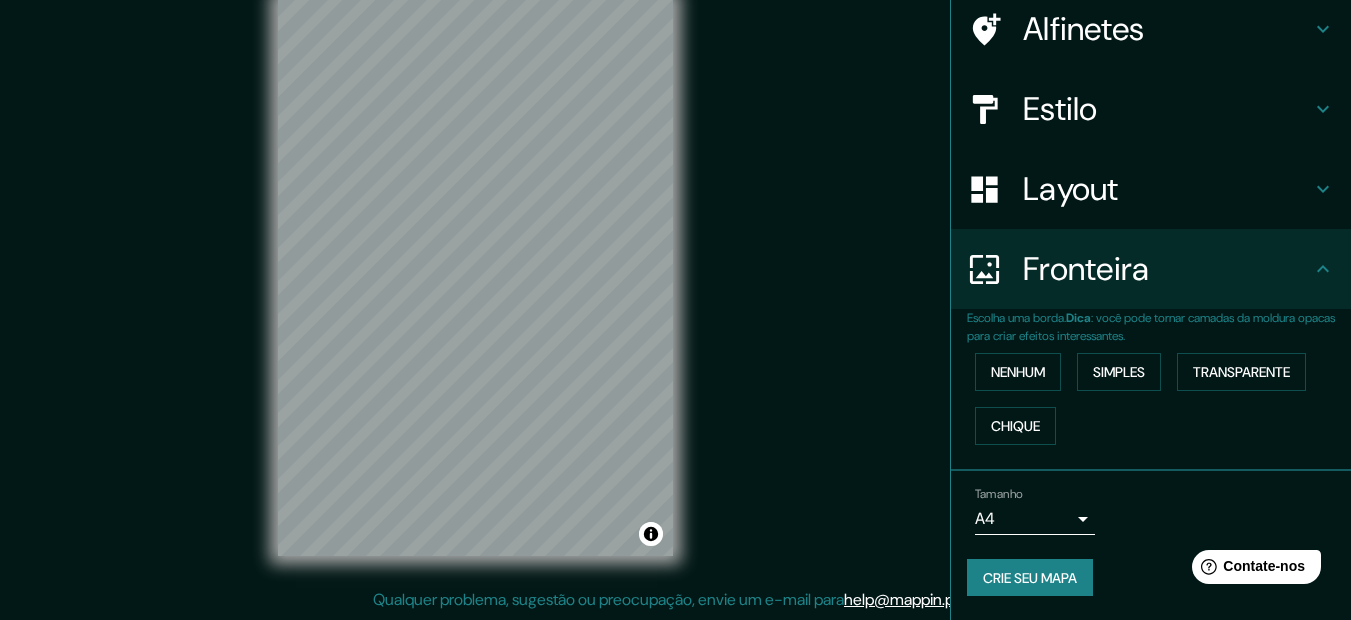 scroll, scrollTop: 157, scrollLeft: 0, axis: vertical 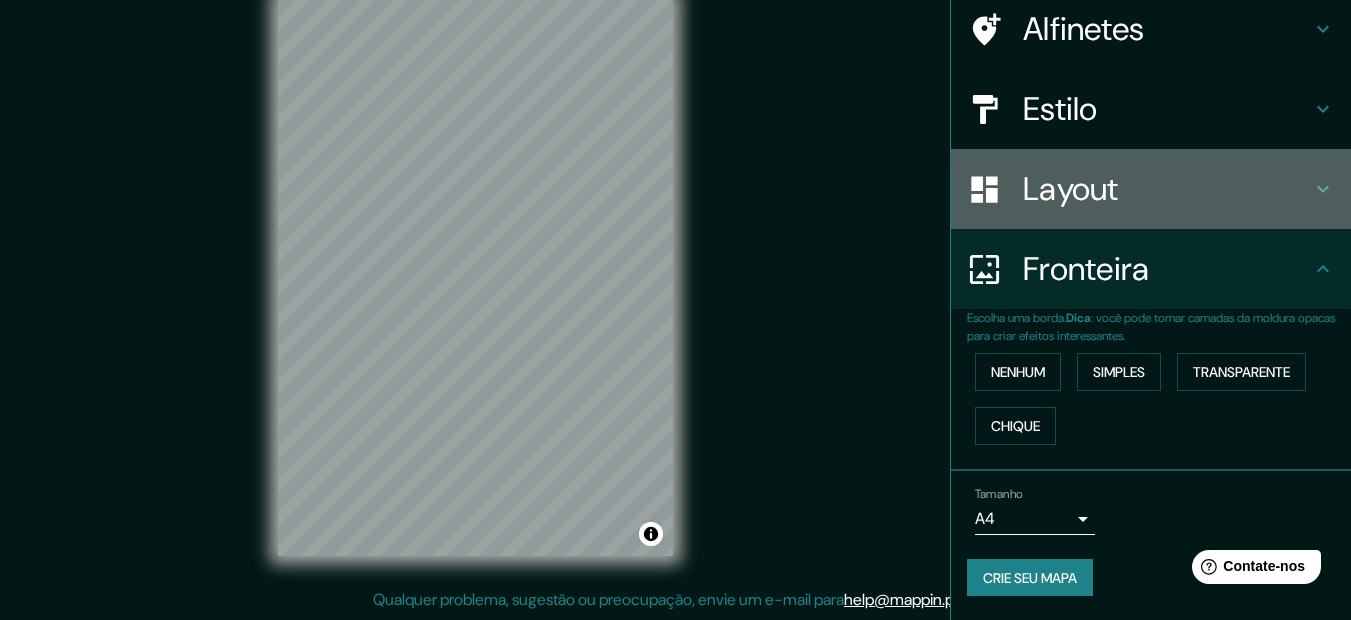 click on "Layout" at bounding box center (1167, 189) 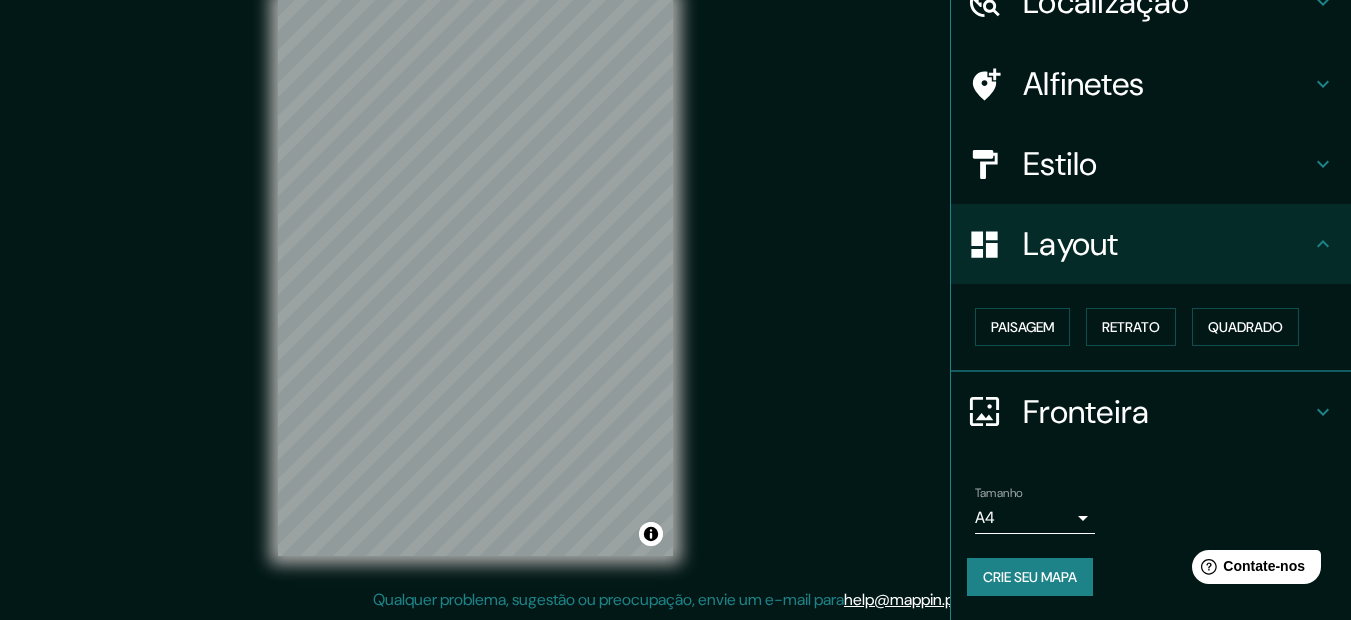 scroll, scrollTop: 101, scrollLeft: 0, axis: vertical 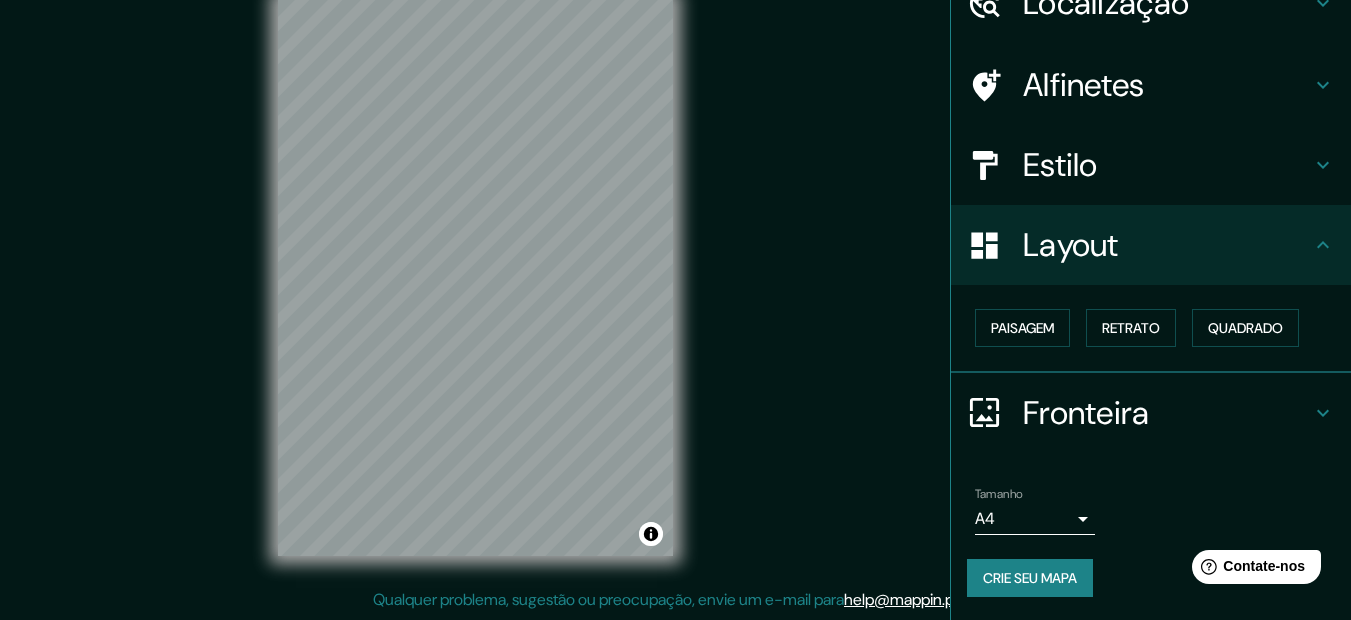 click on "[POSTAL_CODE], [CITY], [STATE], [COUNTRY] [POSTAL_CODE], [CITY], [STATE], [COUNTRY] [POSTAL_CODE]" at bounding box center (675, 276) 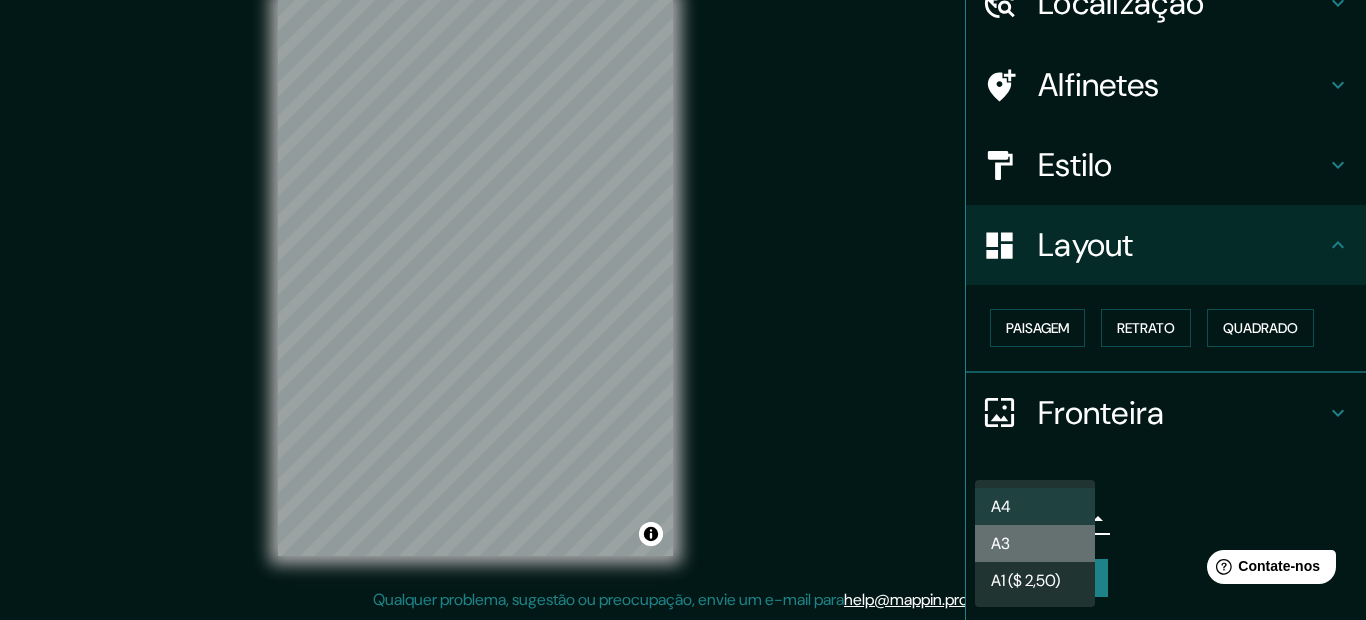 click on "A3" at bounding box center (1035, 543) 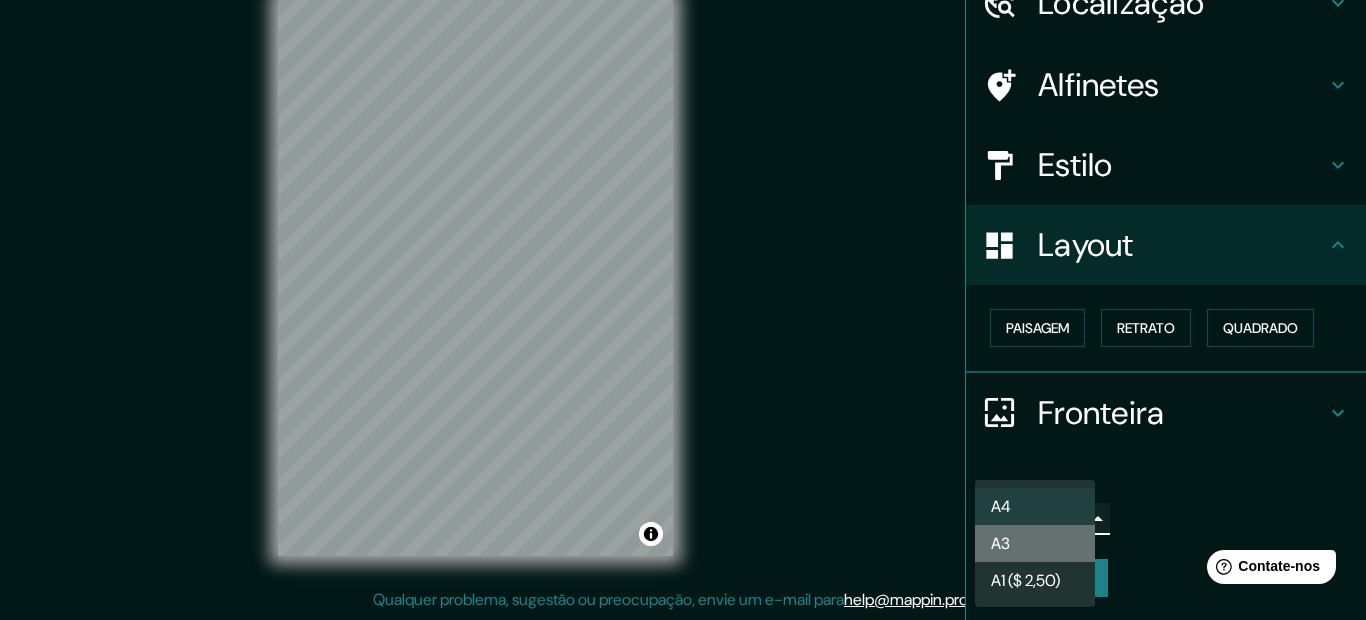 type on "a4" 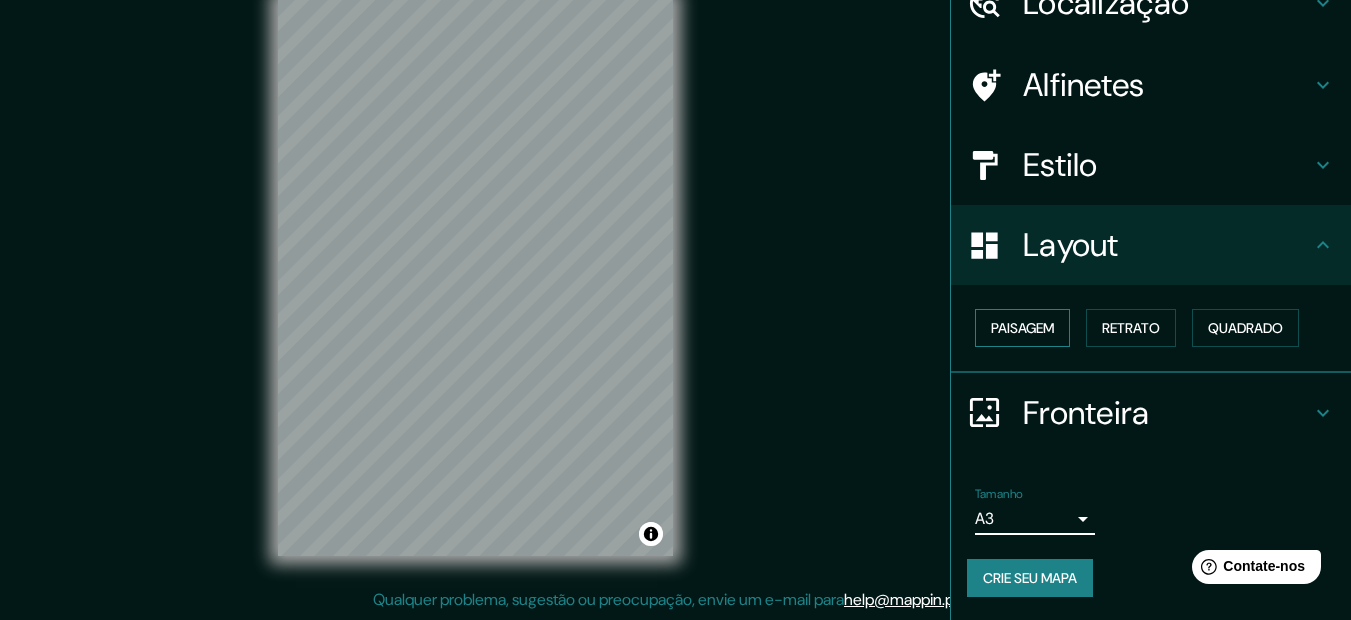 click on "Paisagem" at bounding box center [1022, 328] 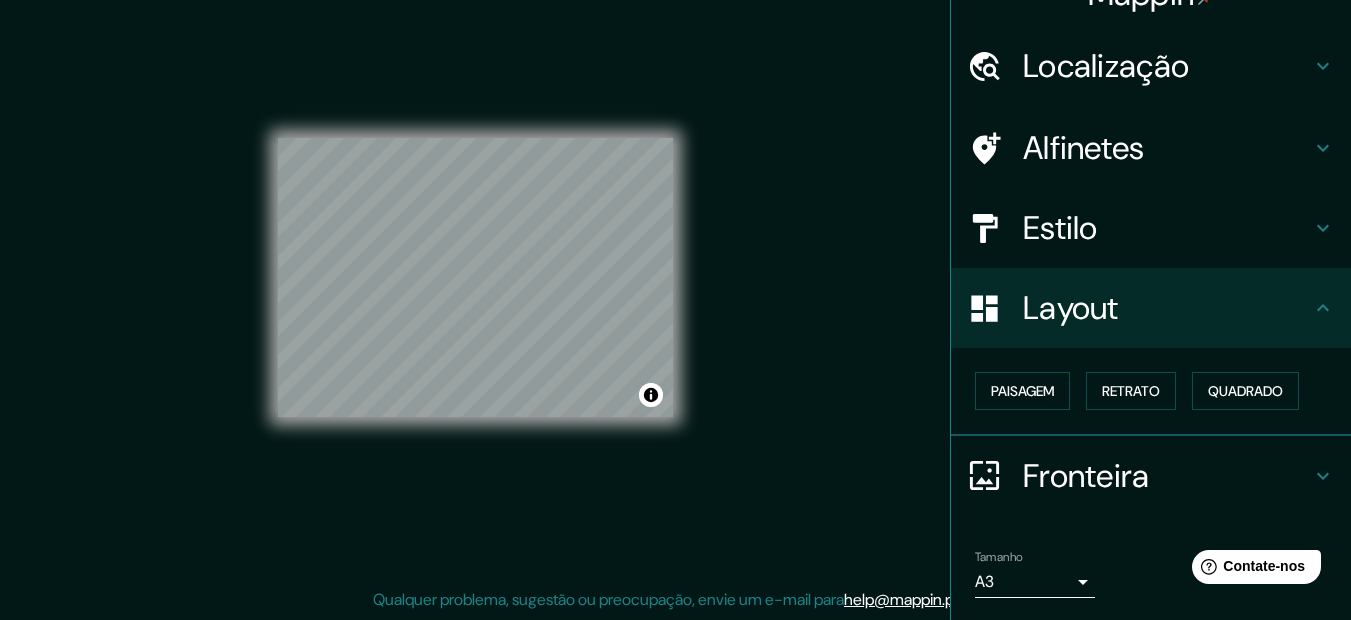 scroll, scrollTop: 0, scrollLeft: 0, axis: both 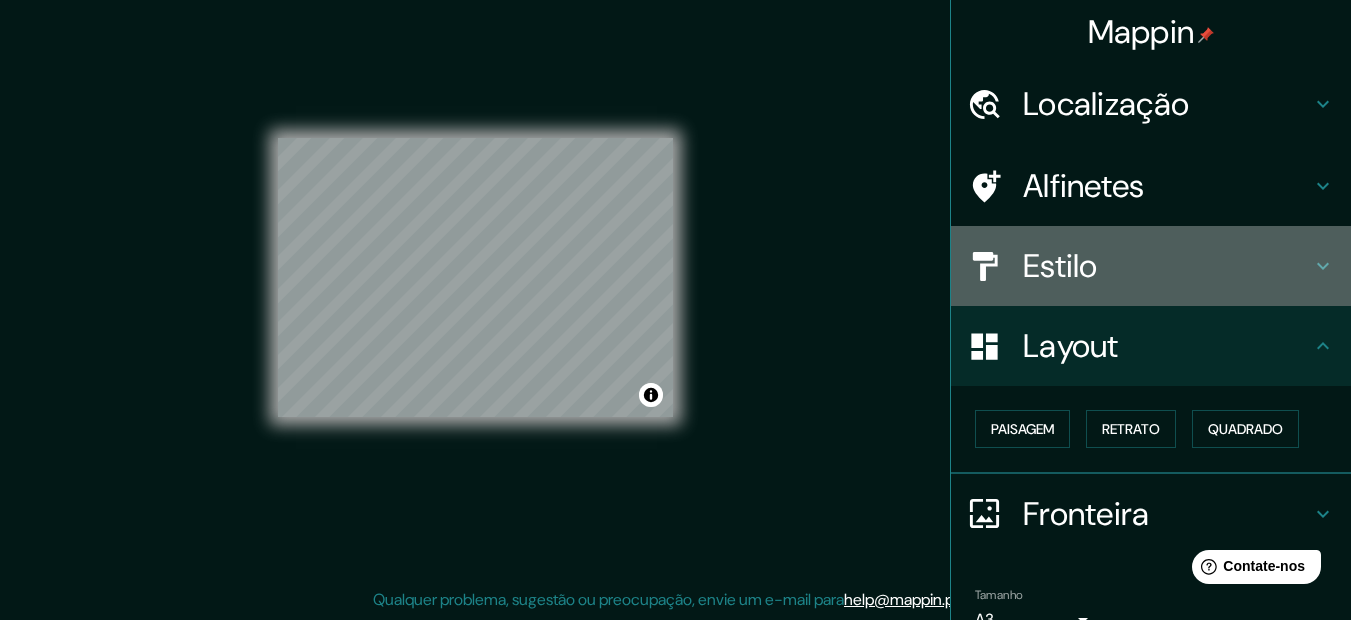 click on "Estilo" at bounding box center (1167, 266) 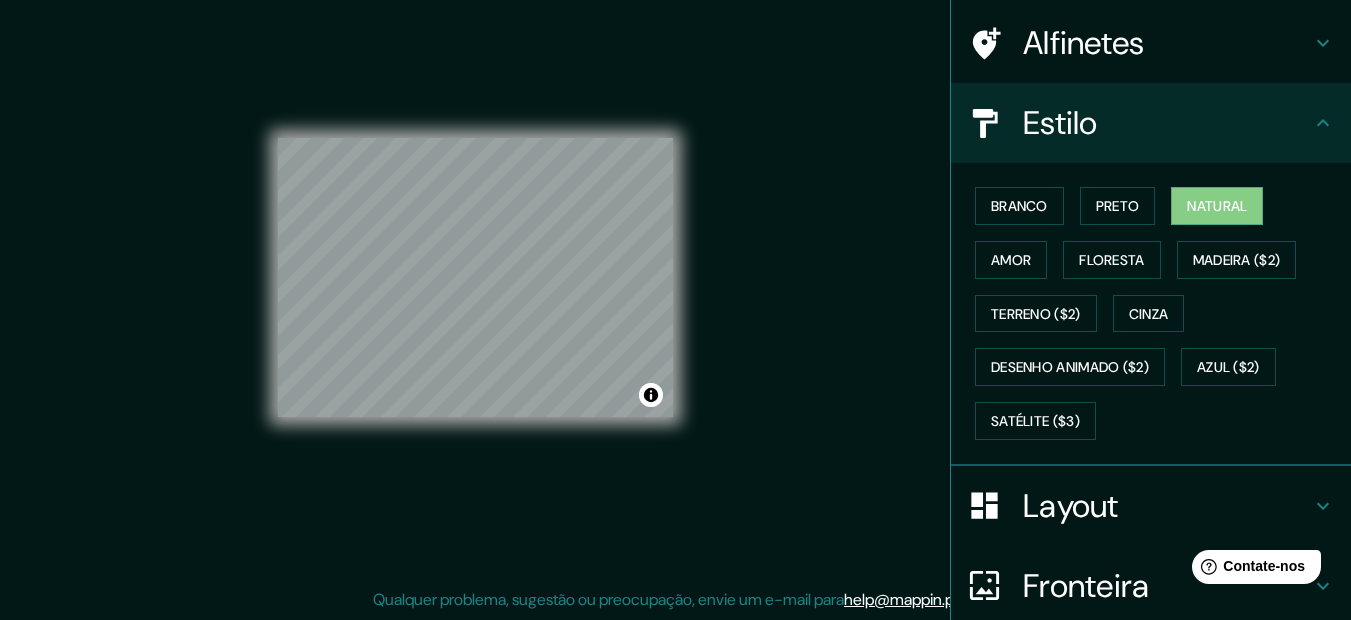 scroll, scrollTop: 196, scrollLeft: 0, axis: vertical 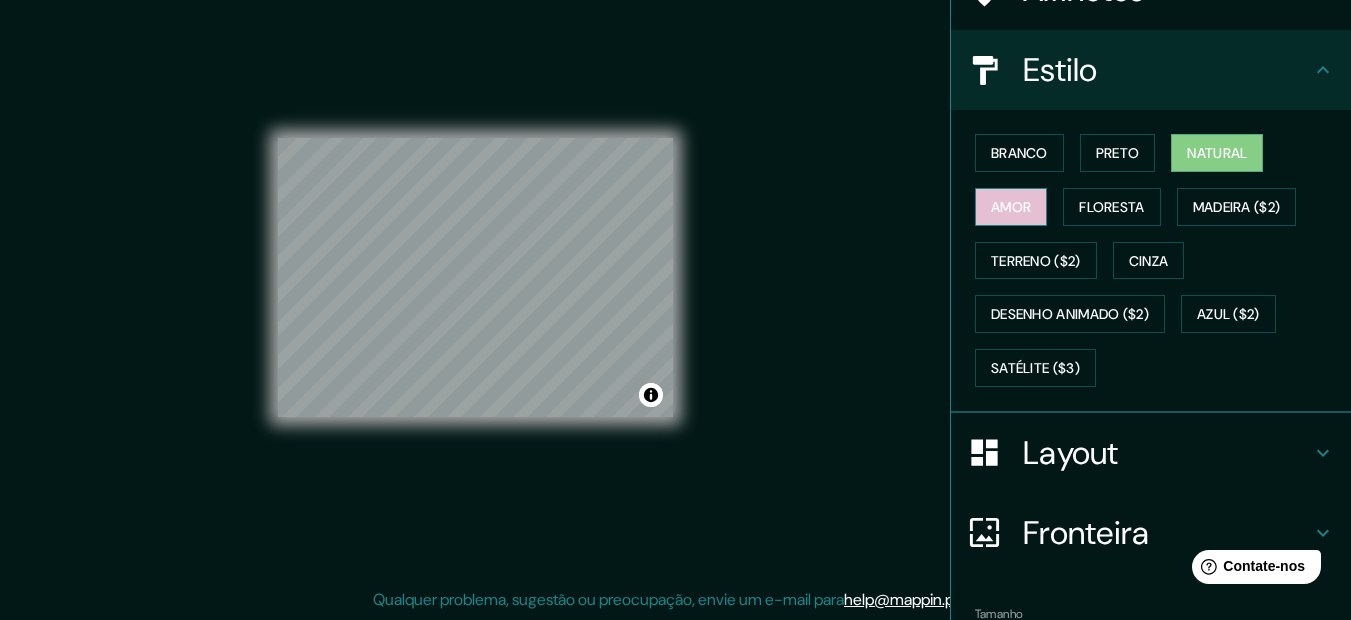click on "Amor" at bounding box center (1011, 207) 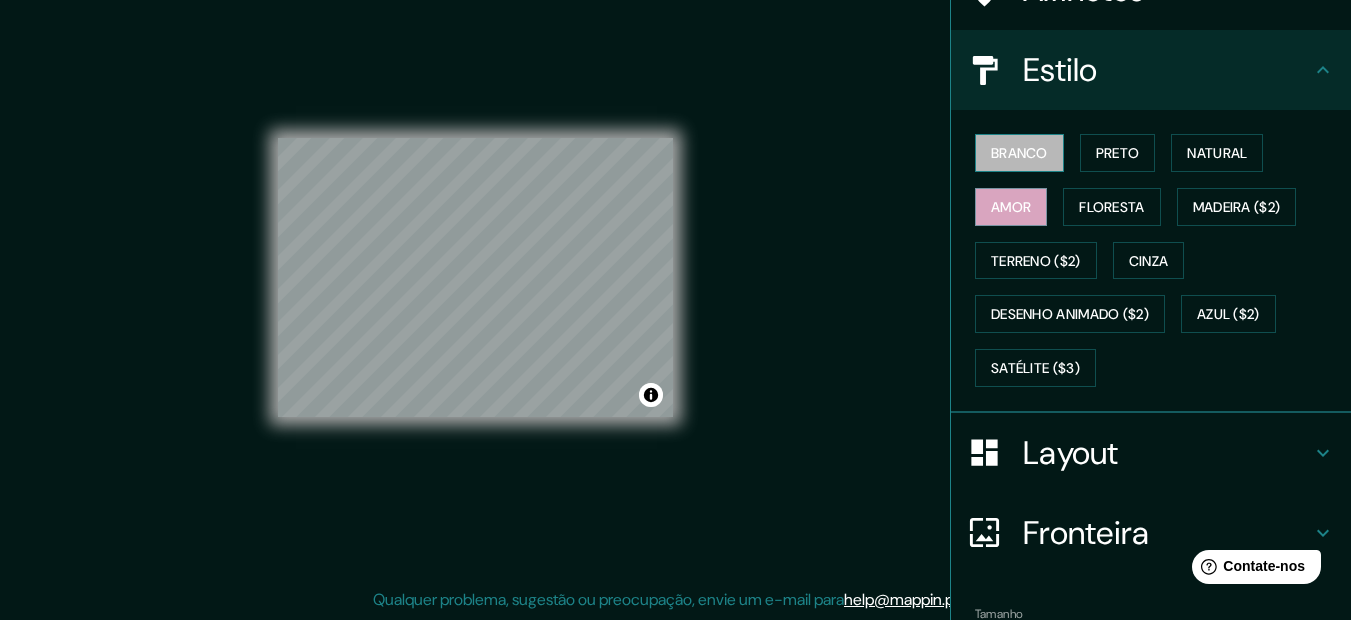 click on "Branco" at bounding box center [1019, 153] 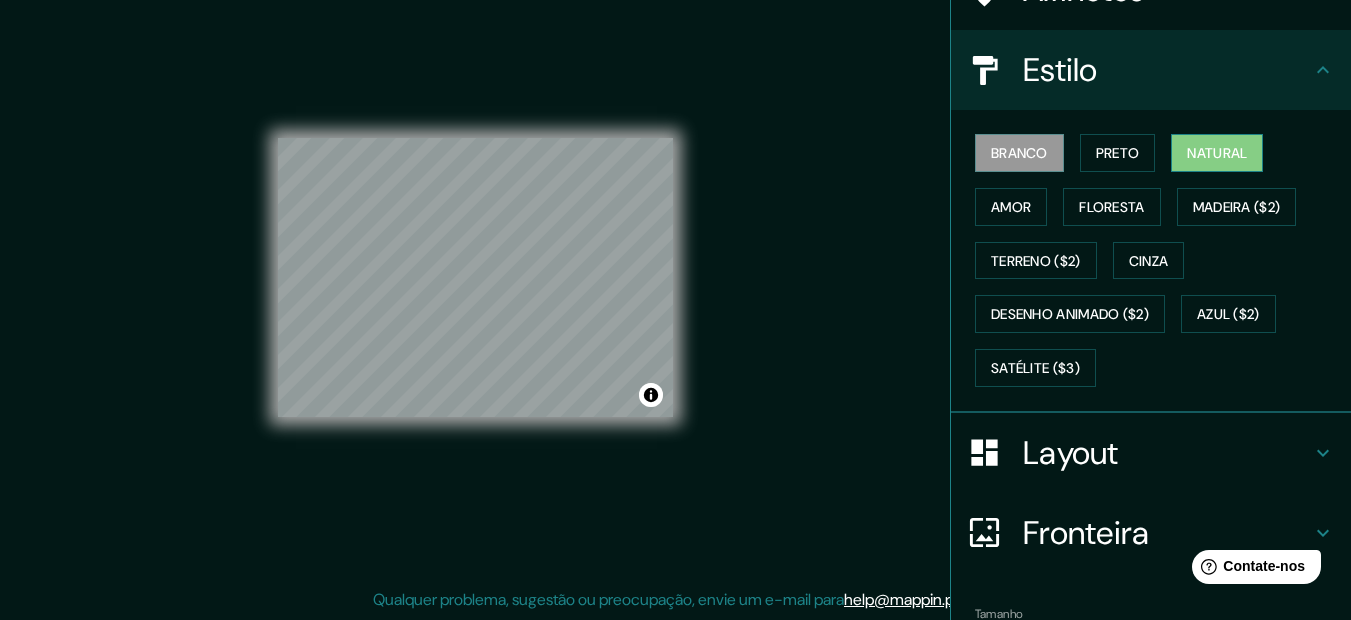 click on "Natural" at bounding box center (1217, 153) 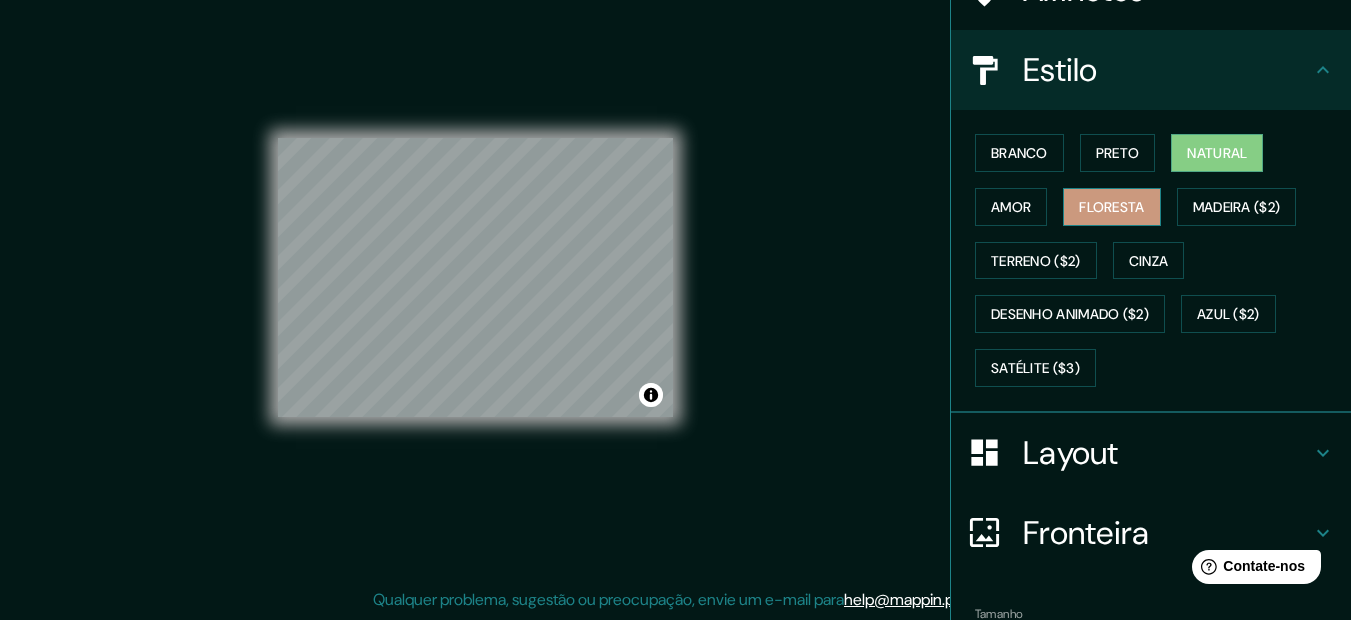 click on "Floresta" at bounding box center [1111, 207] 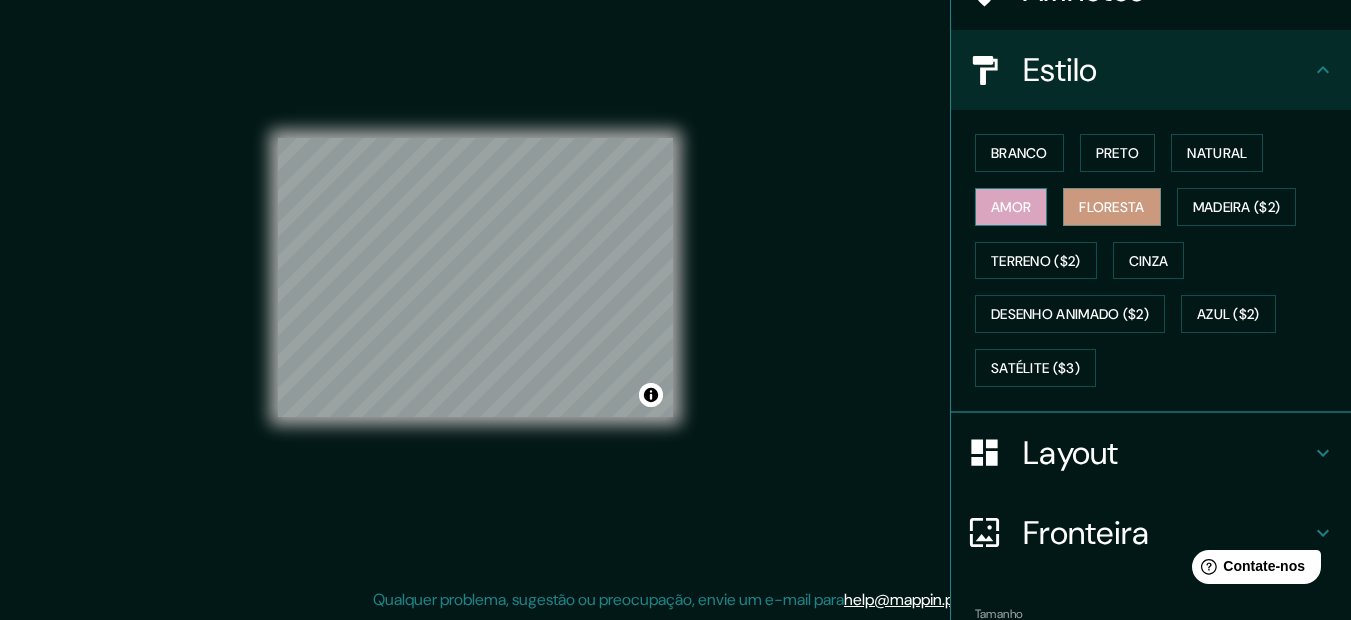 click on "Amor" at bounding box center (1011, 207) 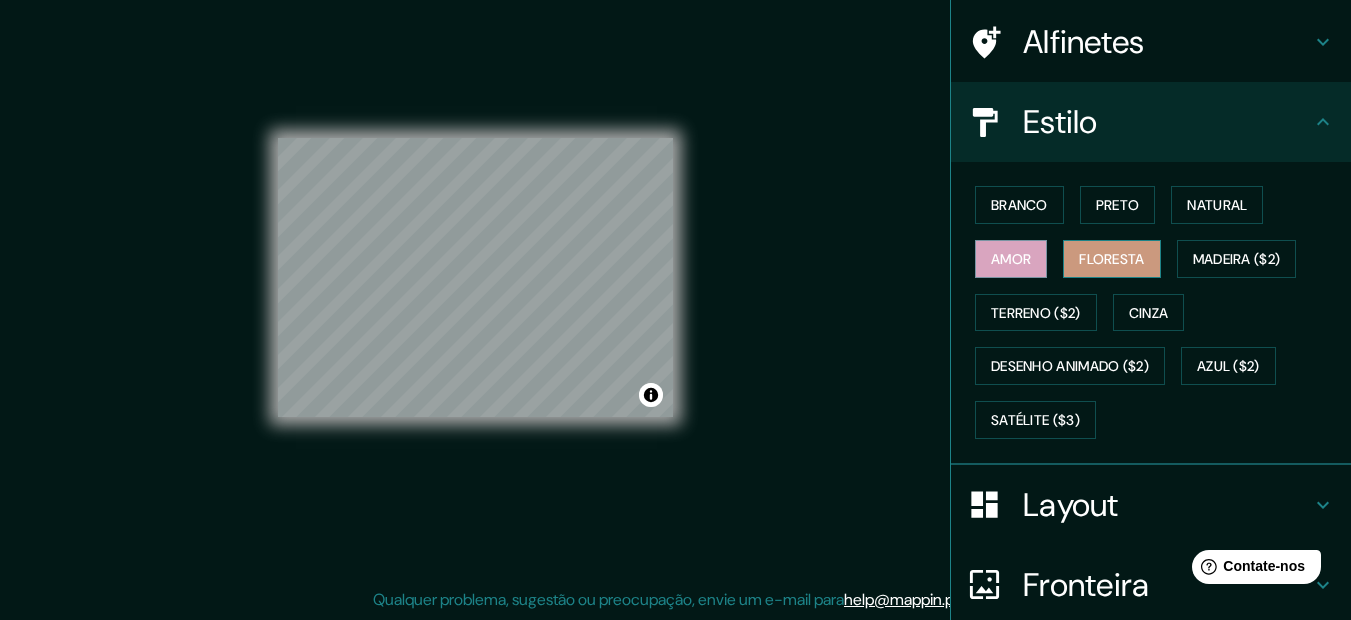 scroll, scrollTop: 120, scrollLeft: 0, axis: vertical 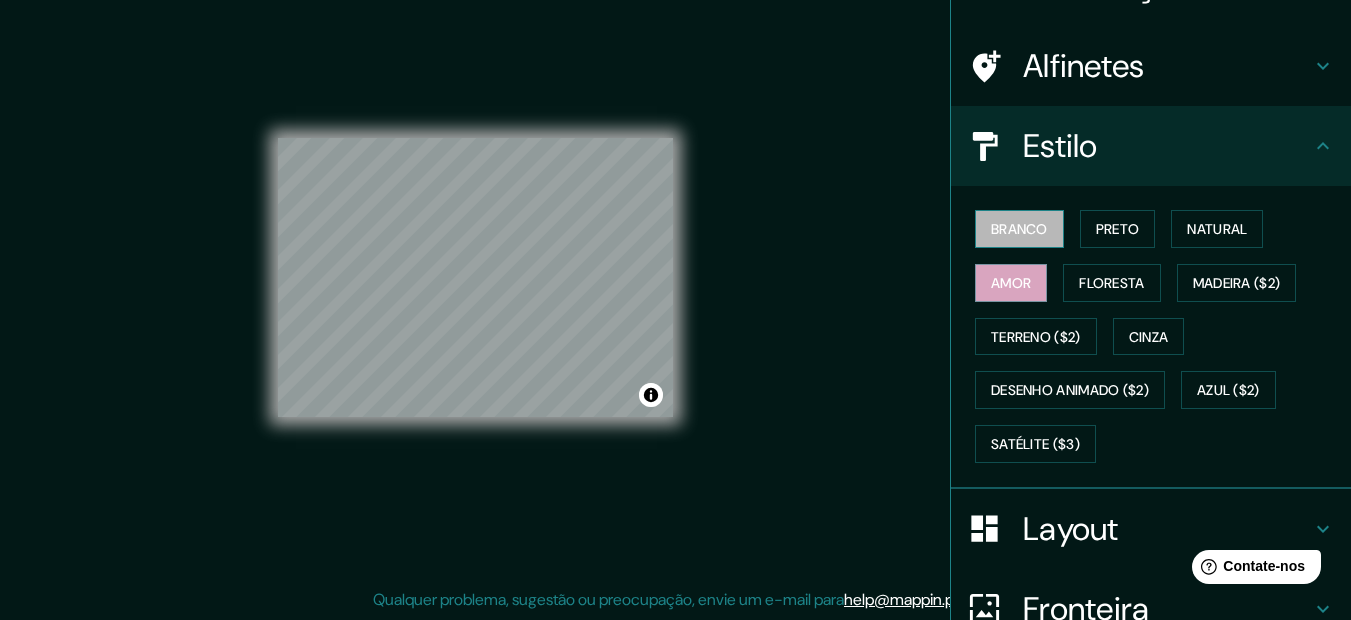 click on "Branco" at bounding box center (1019, 229) 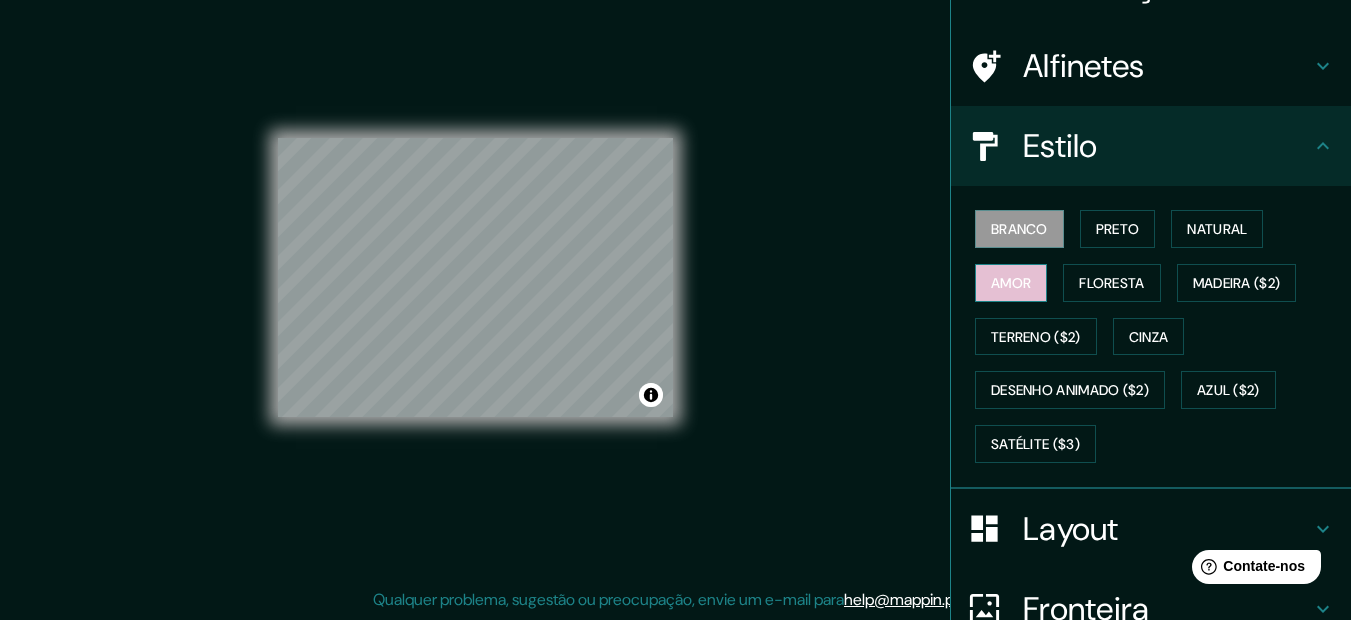 click on "Amor" at bounding box center [1011, 283] 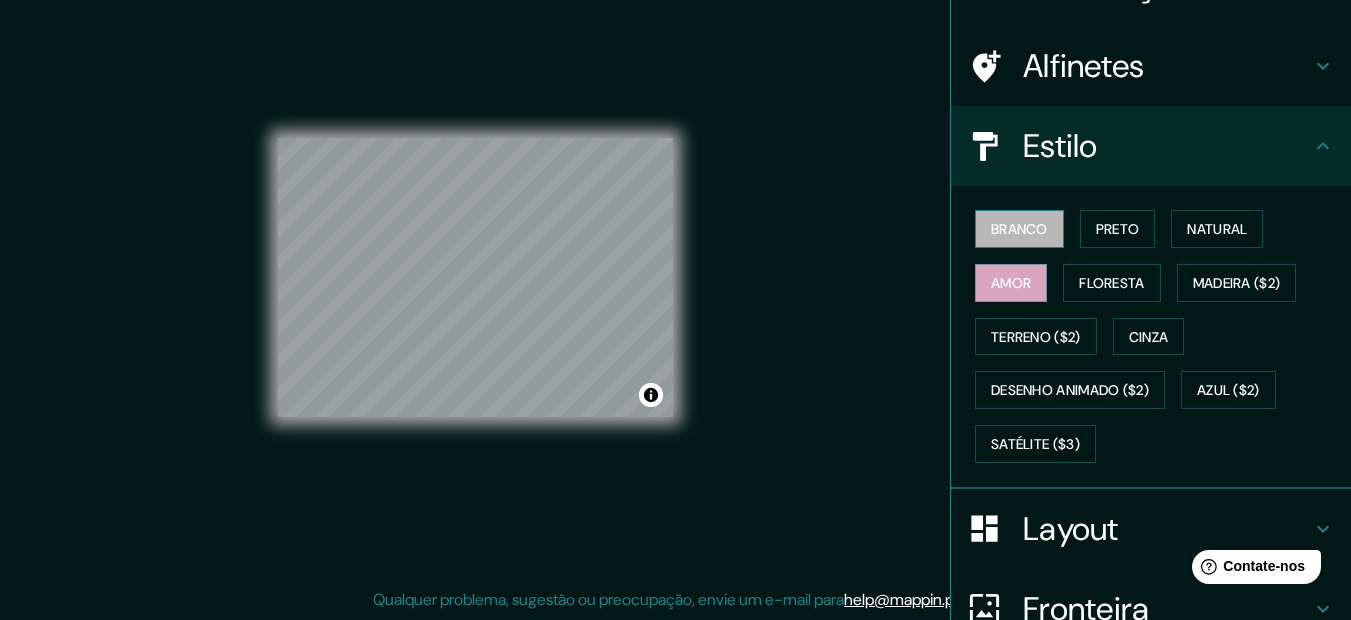 click on "Branco" at bounding box center [1019, 229] 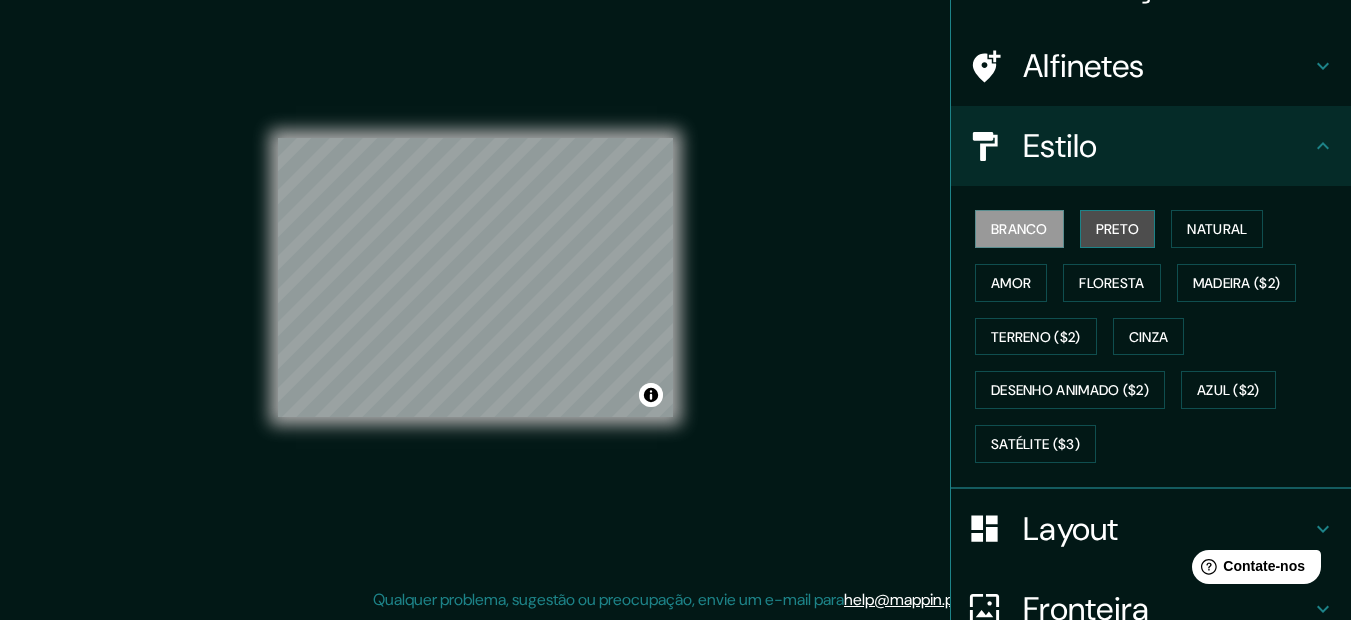 click on "Preto" at bounding box center (1118, 229) 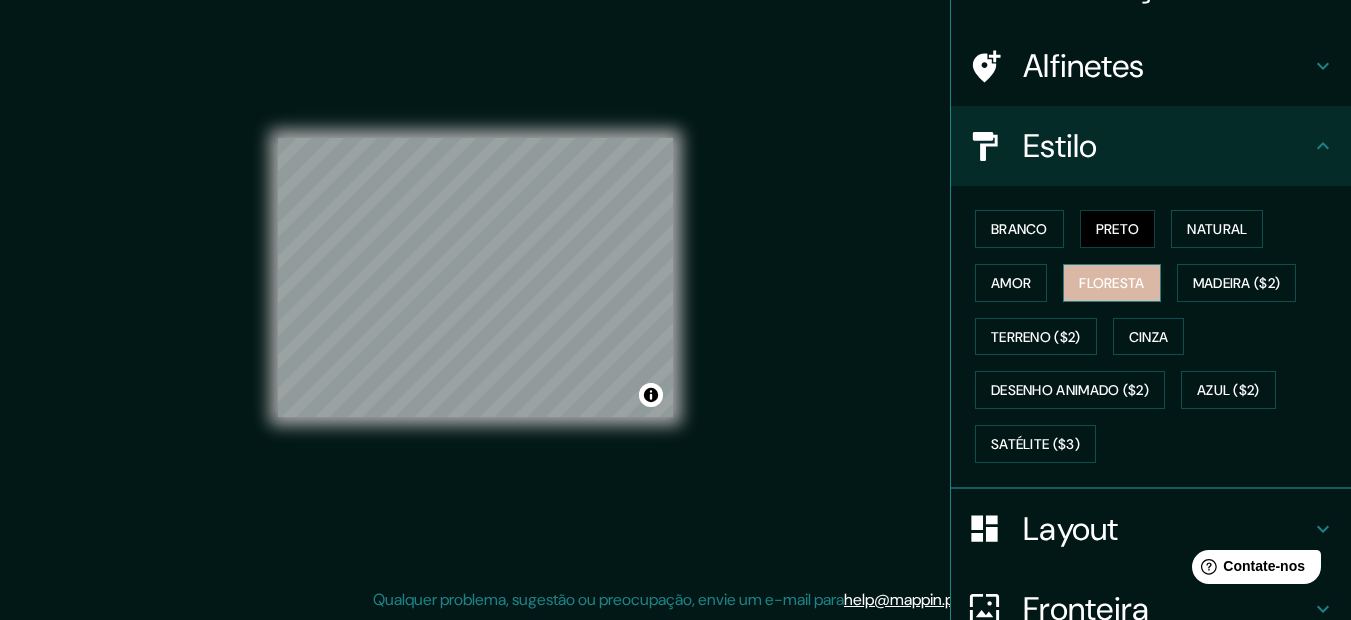 click on "Floresta" at bounding box center (1111, 283) 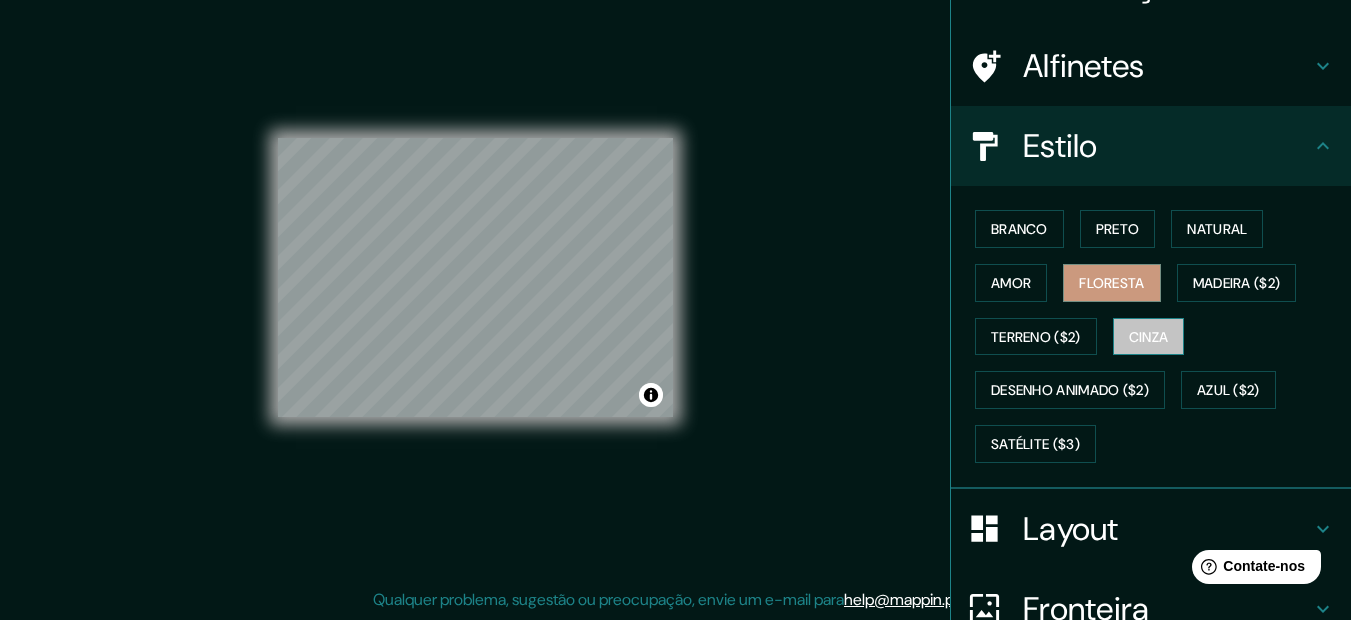 click on "Cinza" at bounding box center [1149, 337] 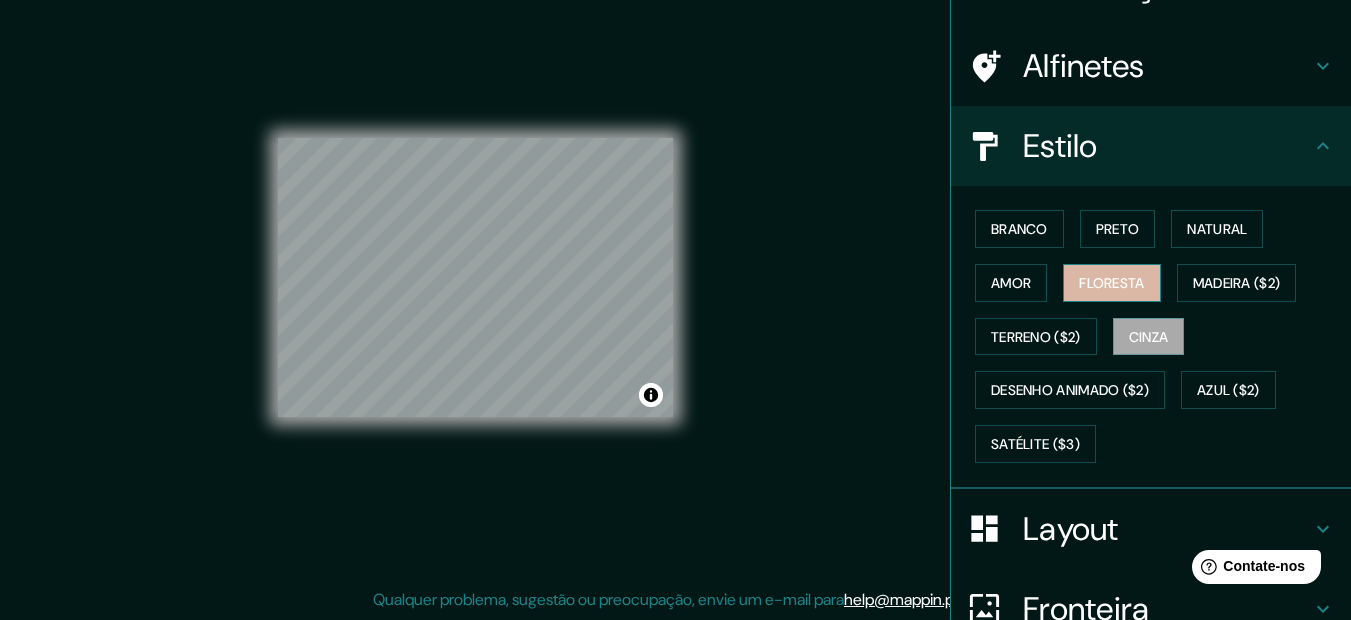 click on "Floresta" at bounding box center [1111, 283] 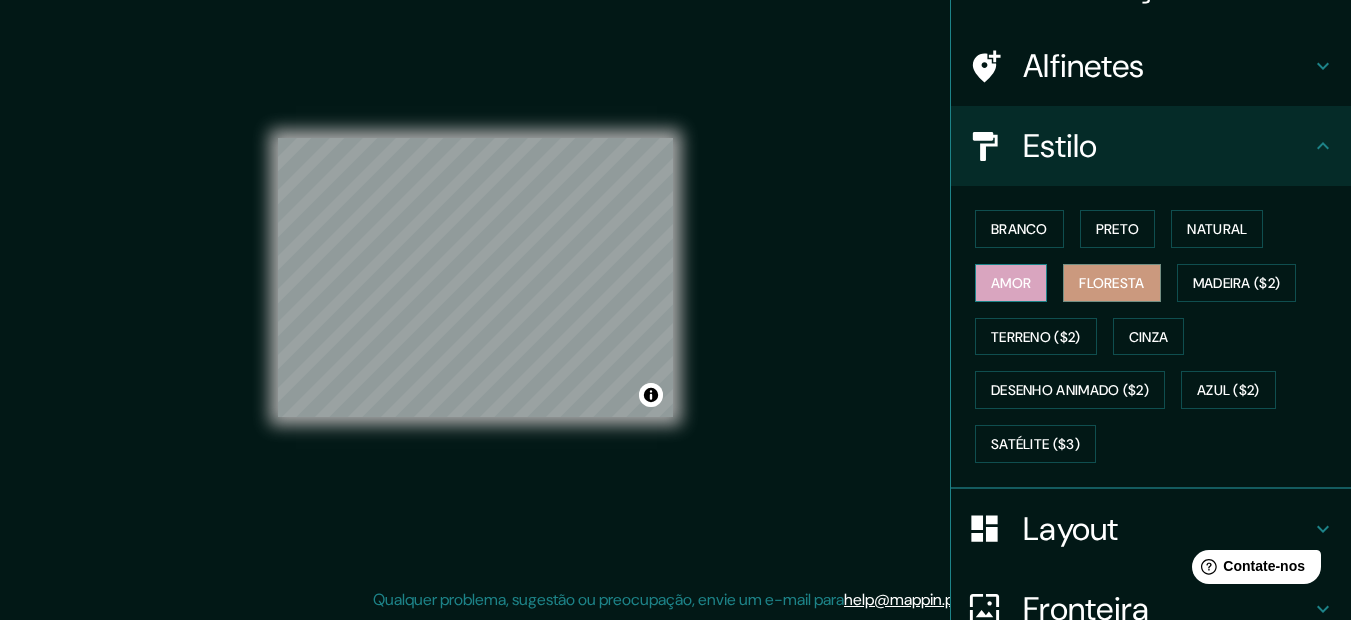 click on "Amor" at bounding box center [1011, 283] 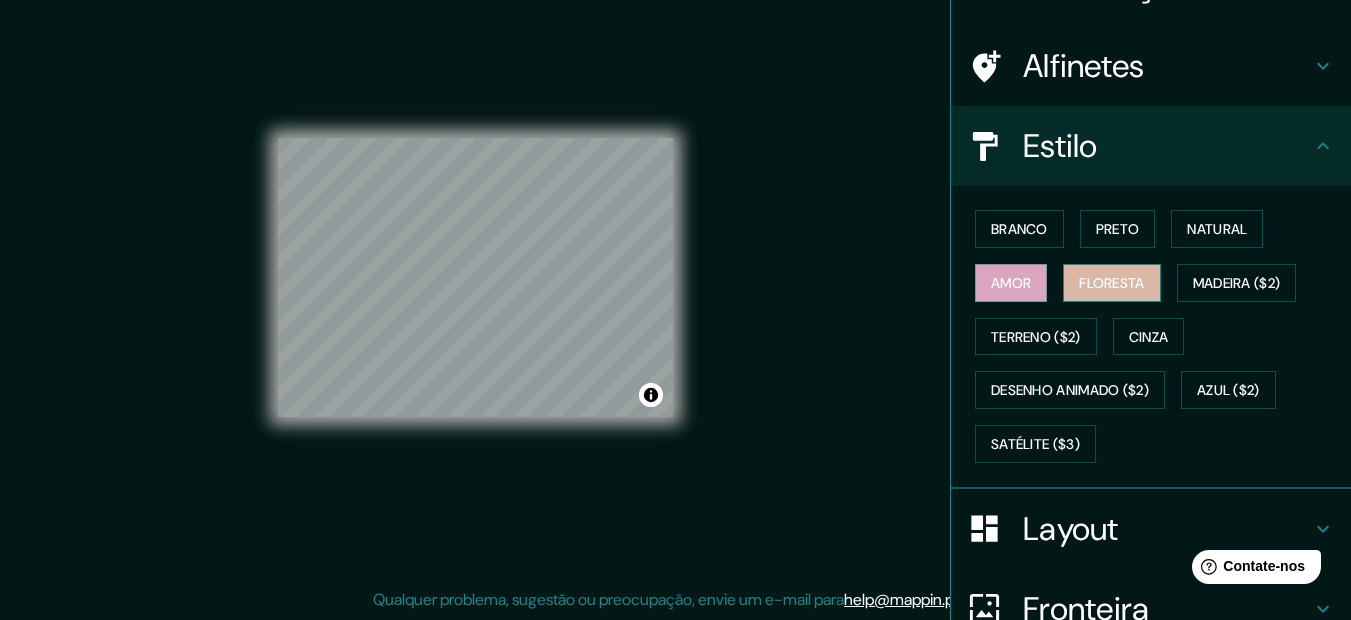 click on "Floresta" at bounding box center [1111, 283] 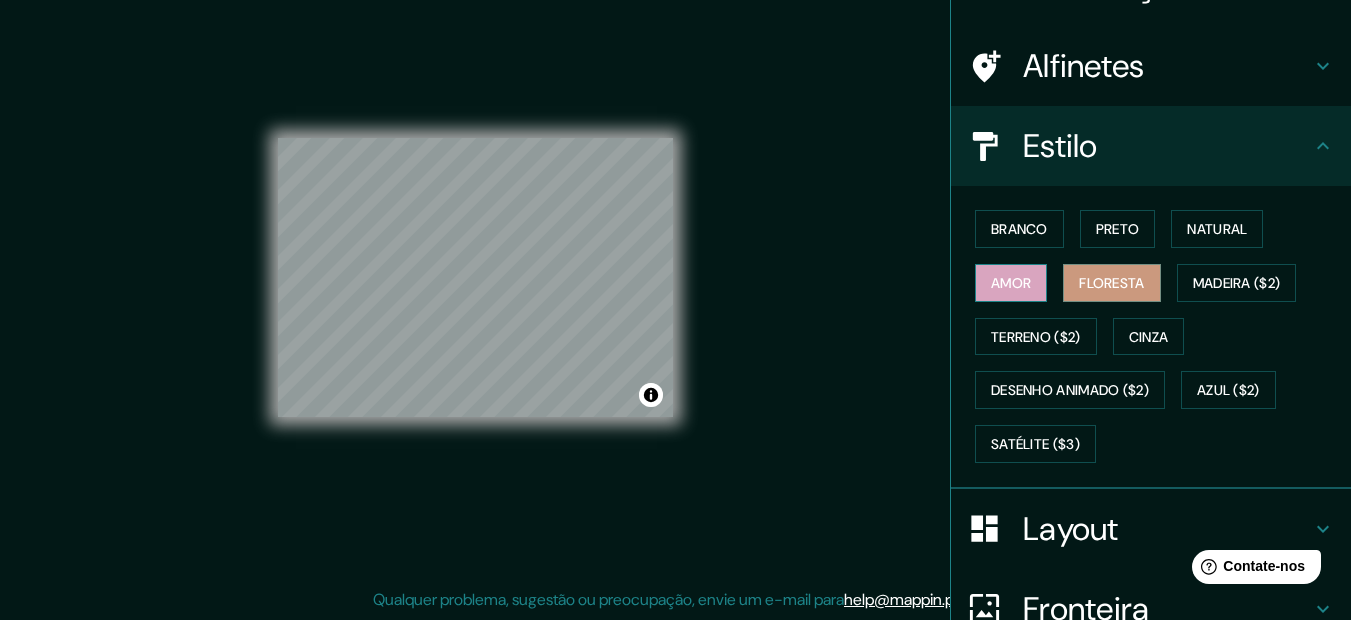 click on "Amor" at bounding box center (1011, 283) 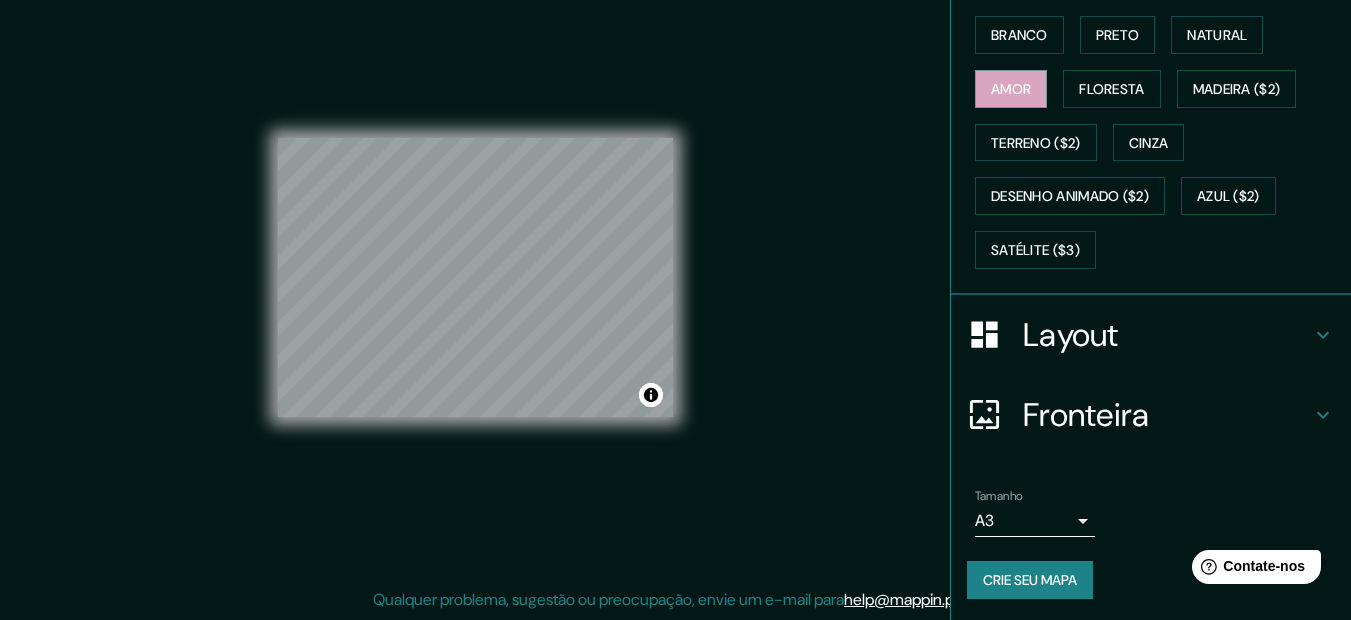 scroll, scrollTop: 316, scrollLeft: 0, axis: vertical 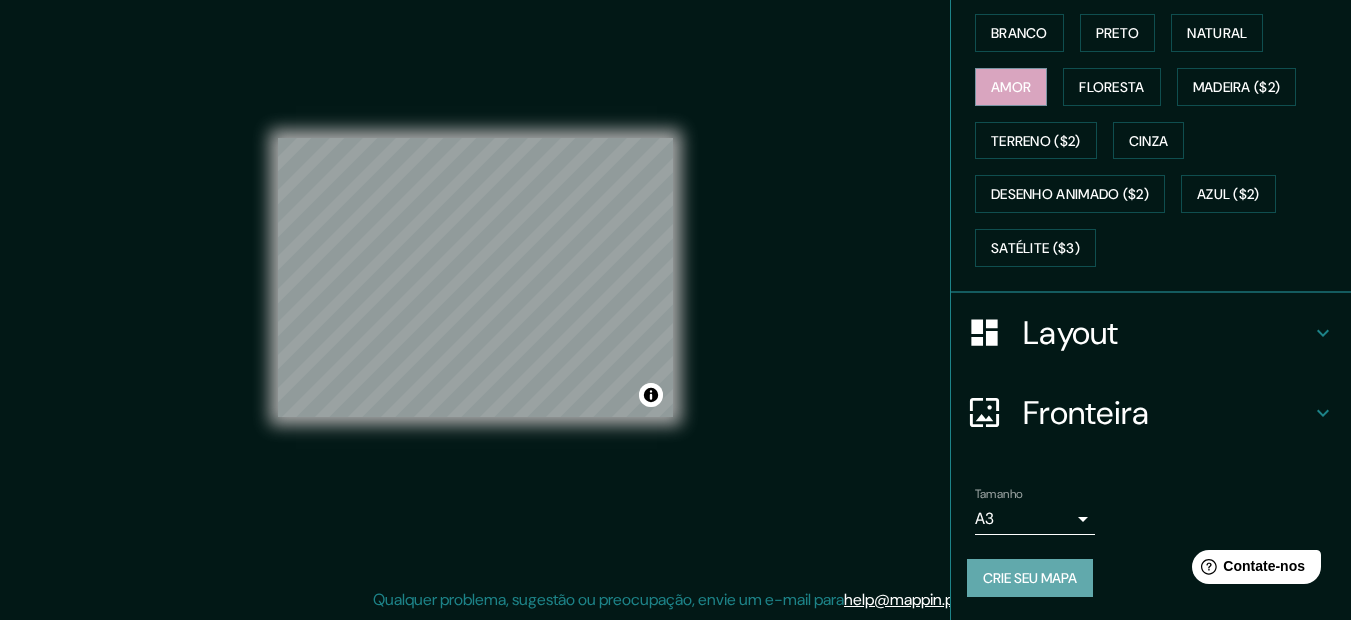 click on "Crie seu mapa" at bounding box center (1030, 578) 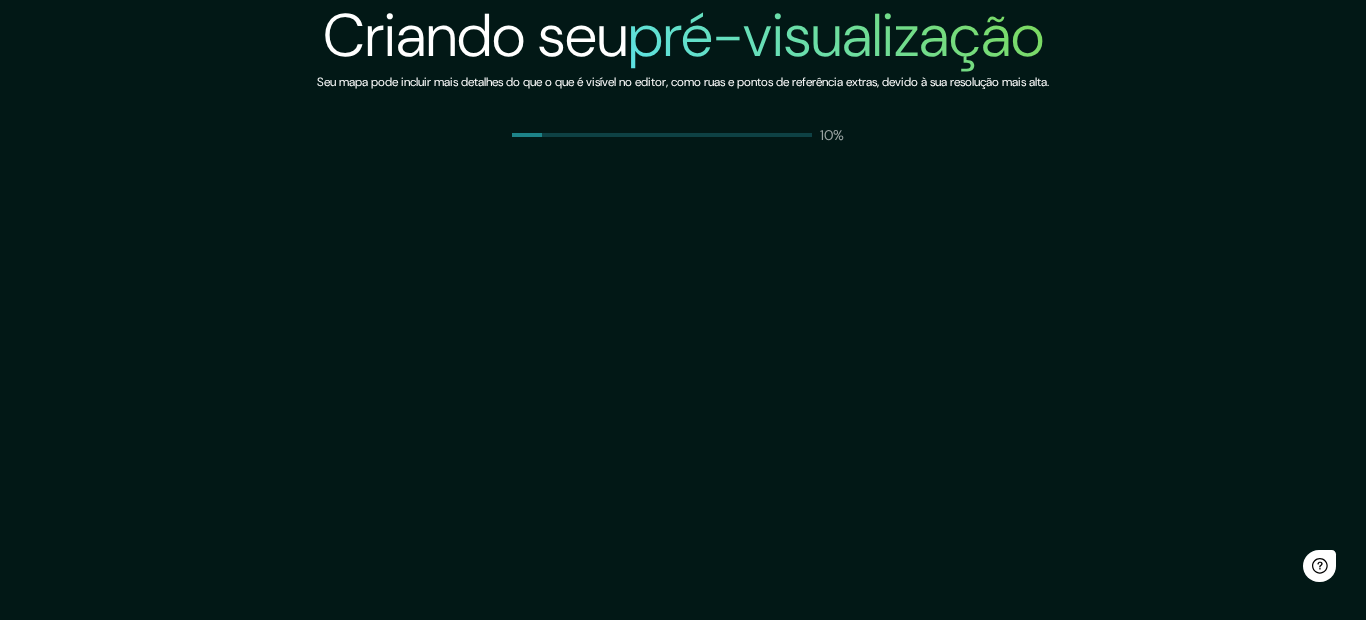 scroll, scrollTop: 0, scrollLeft: 0, axis: both 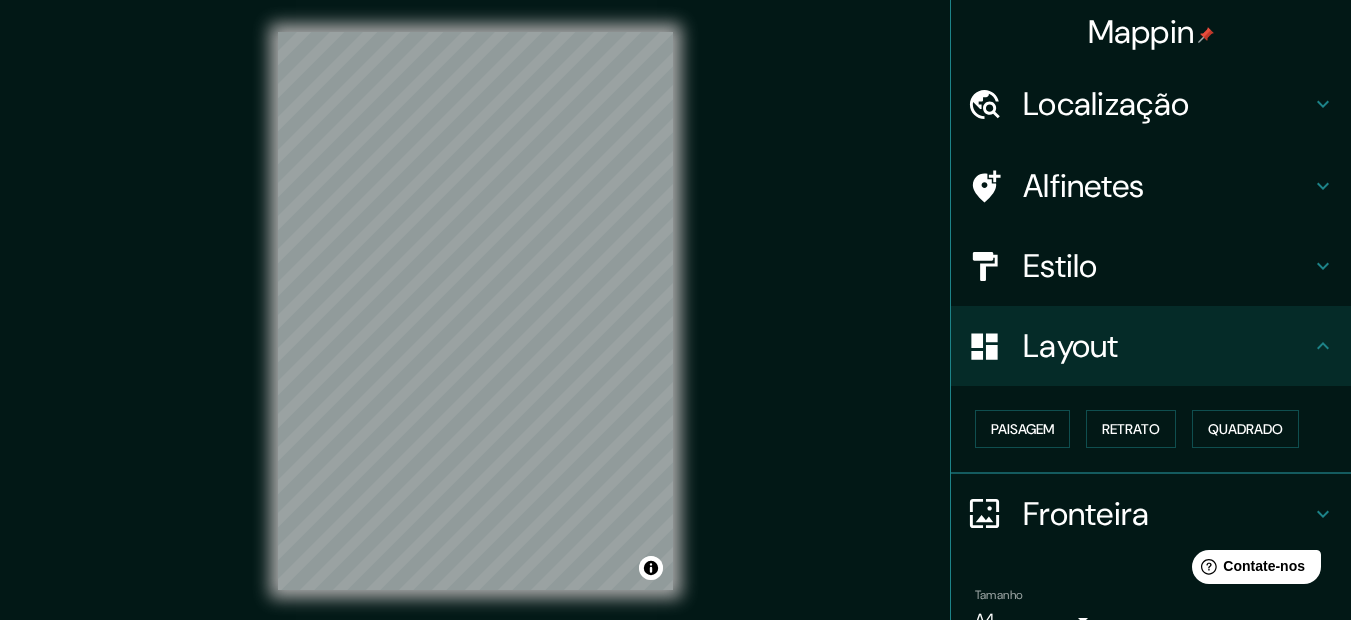 click on "Localização" at bounding box center (1151, 104) 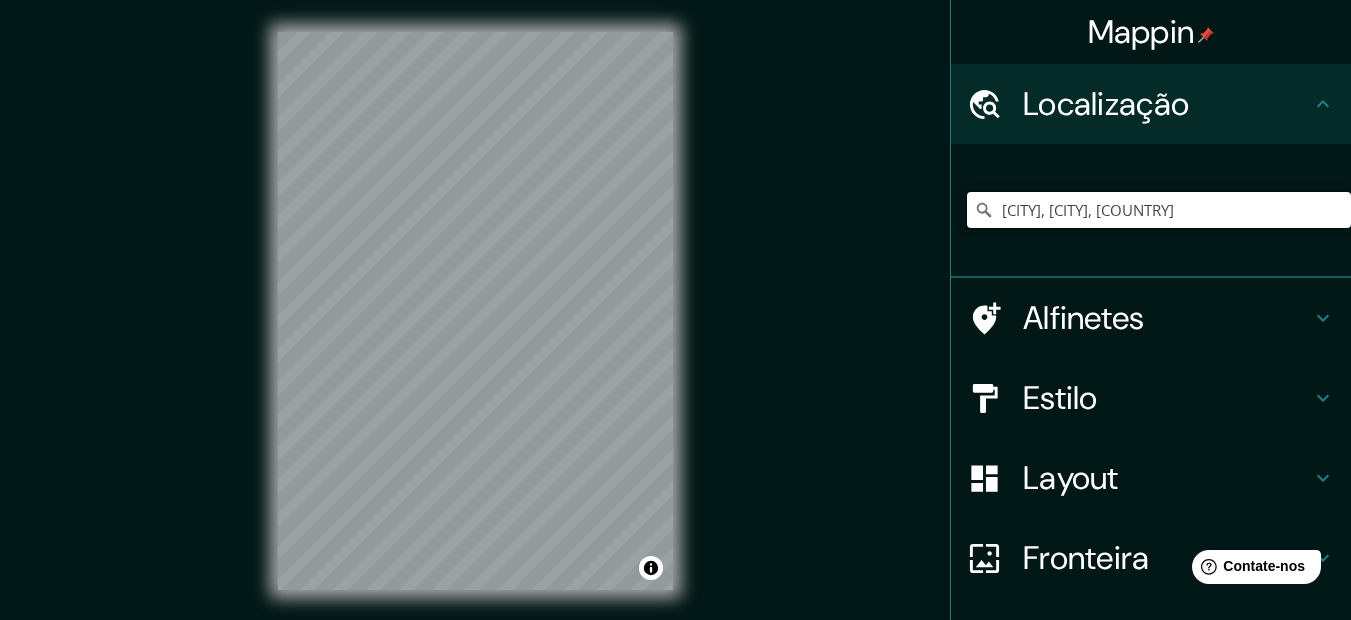 click on "[CITY], [CITY], [COUNTRY]" at bounding box center (1159, 210) 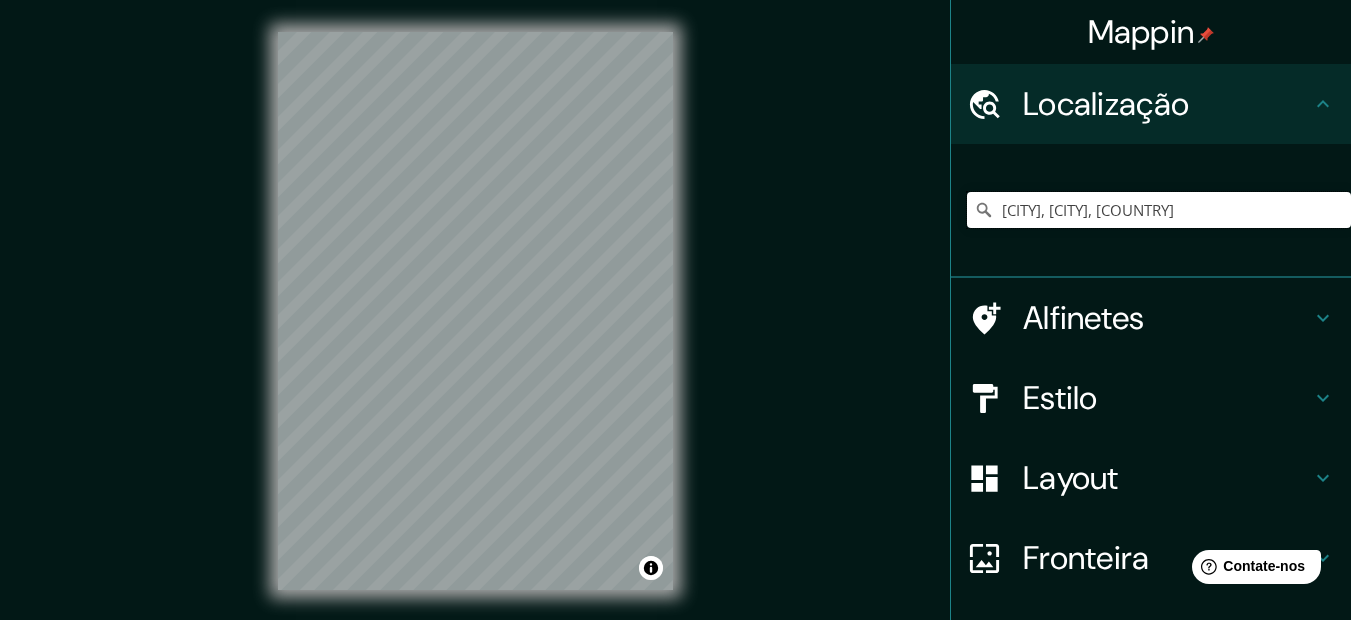 click on "[CITY], [CITY], [COUNTRY]" at bounding box center (1159, 210) 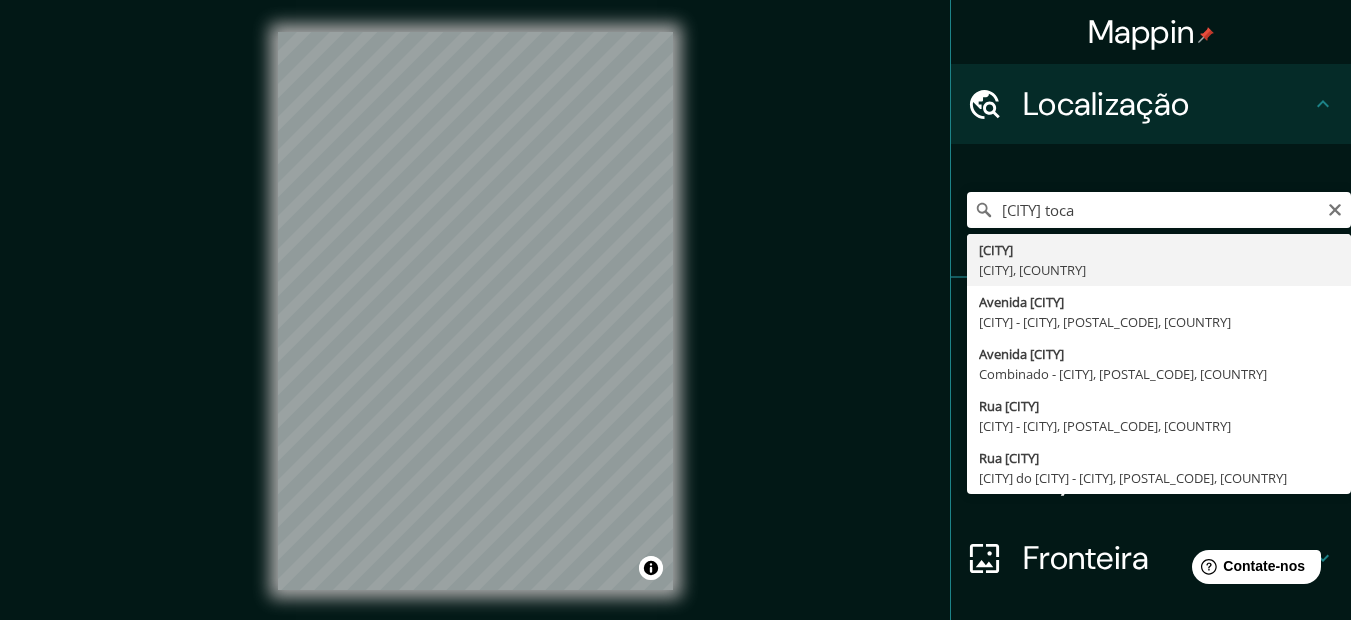 type on "[CITY], [CITY], [COUNTRY]" 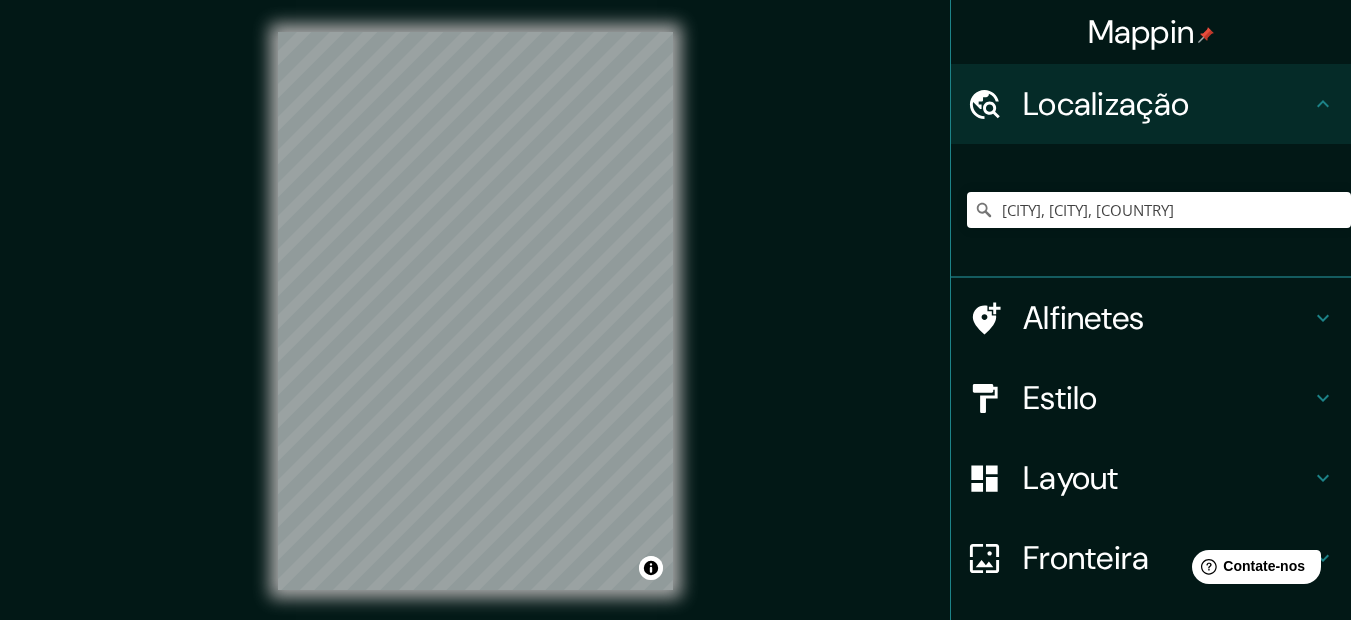 click on "Layout" at bounding box center [1167, 478] 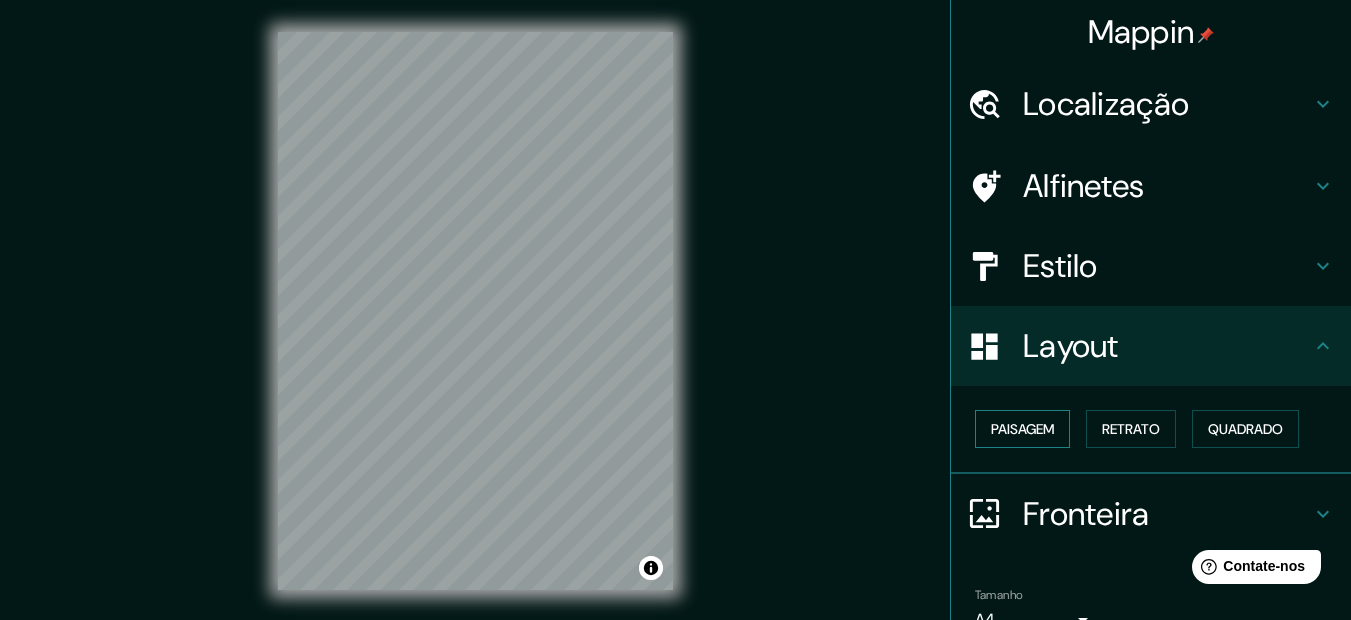 click on "Paisagem" at bounding box center [1022, 429] 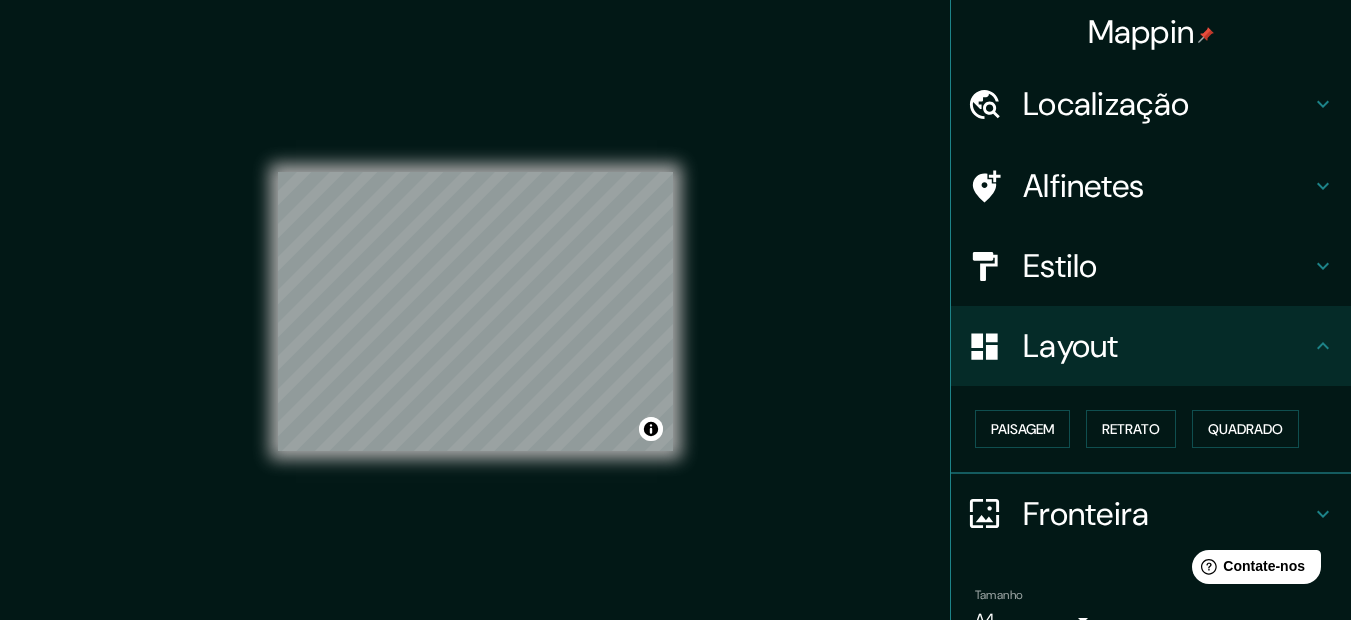 click on "Fronteira" at bounding box center (1086, 514) 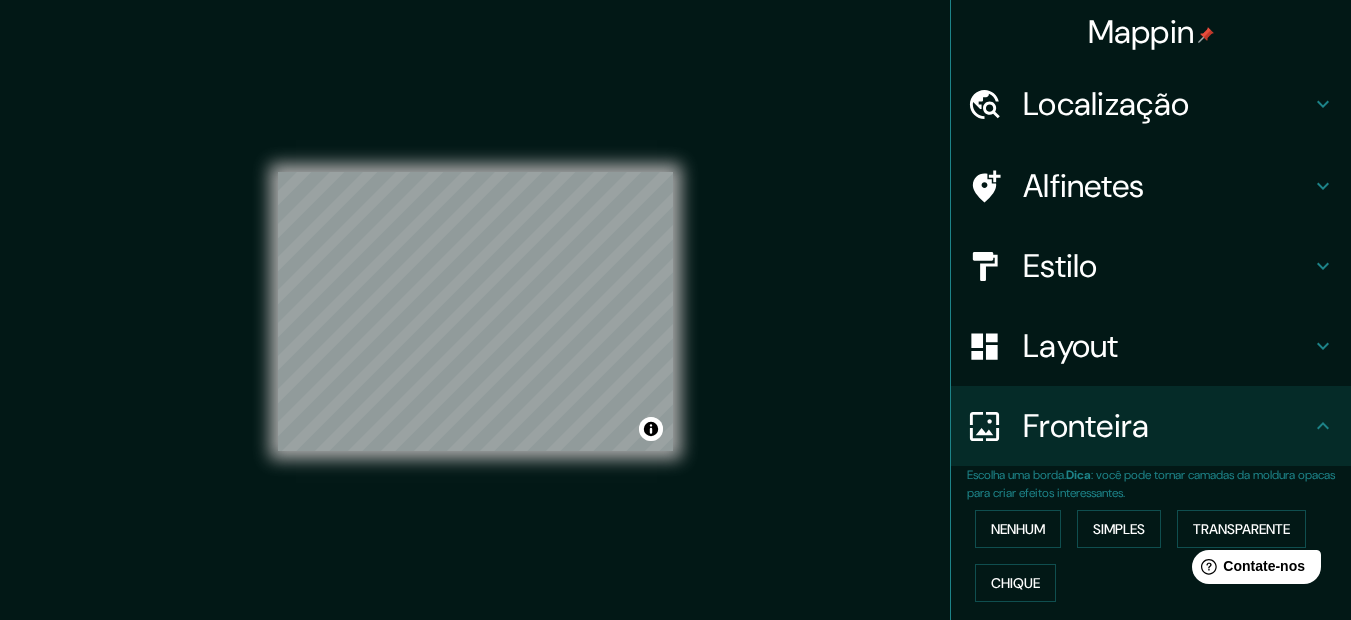 click on "Fronteira" at bounding box center [1086, 426] 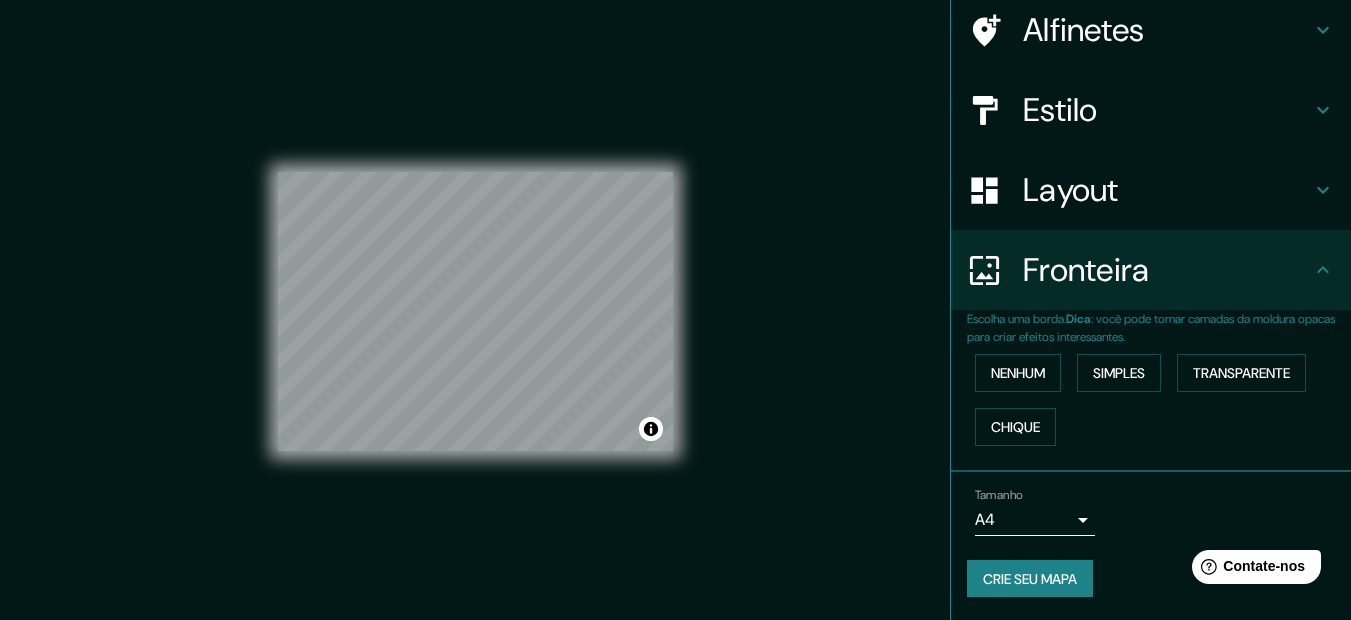 scroll, scrollTop: 157, scrollLeft: 0, axis: vertical 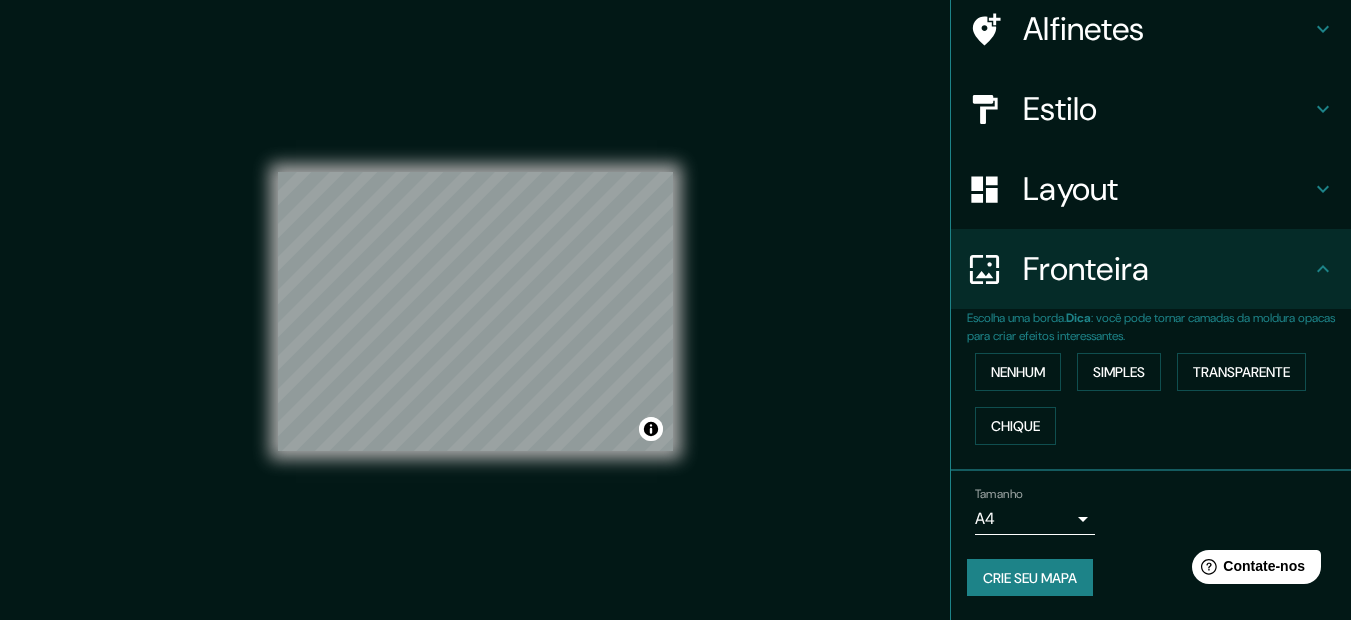 click on "Mappin Localização Palmas, Tocantins, Brasil Alfinetes Estilo Layout Fronteira Escolha uma borda.  Dica  : você pode tornar camadas da moldura opacas para criar efeitos interessantes. Nenhum Simples Transparente Chique Tamanho A4 single Crie seu mapa © Mapbox   © OpenStreetMap   Improve this map Qualquer problema, sugestão ou preocupação, envie um e-mail para  help@mappin.pro  .   . . Texto original Avalie a tradução O feedback vai ser usado para ajudar a melhorar o Google Tradutor" at bounding box center [675, 310] 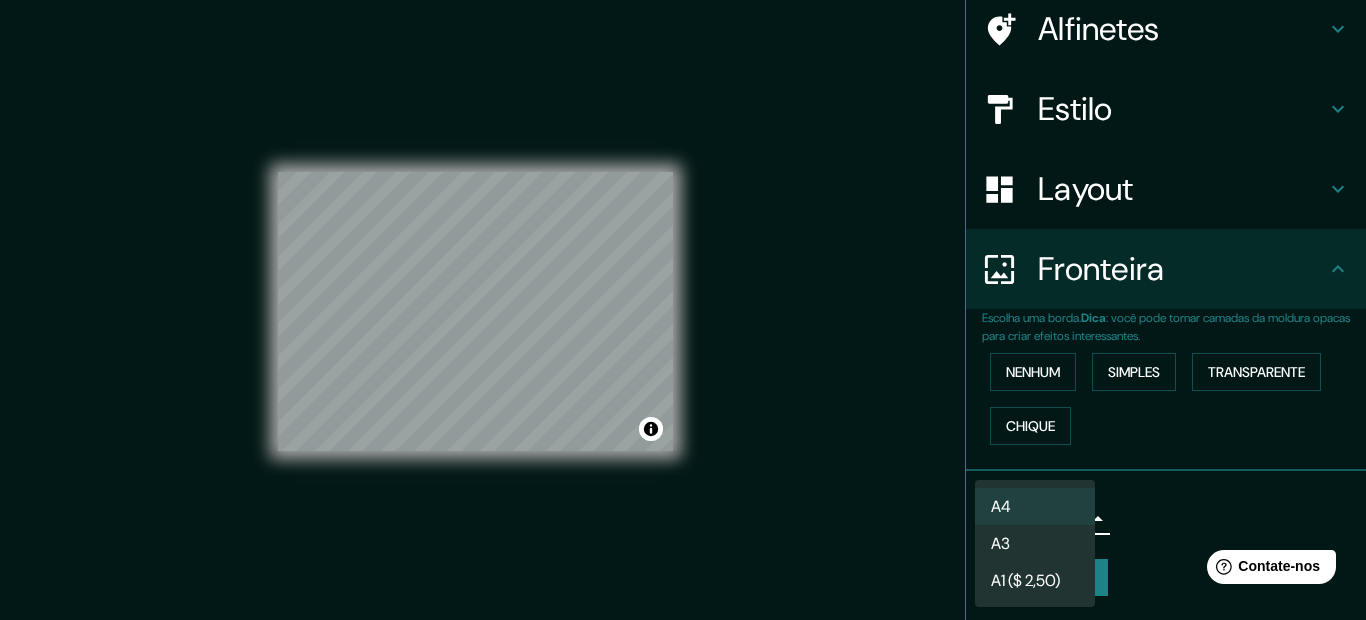click on "A3" at bounding box center [1035, 543] 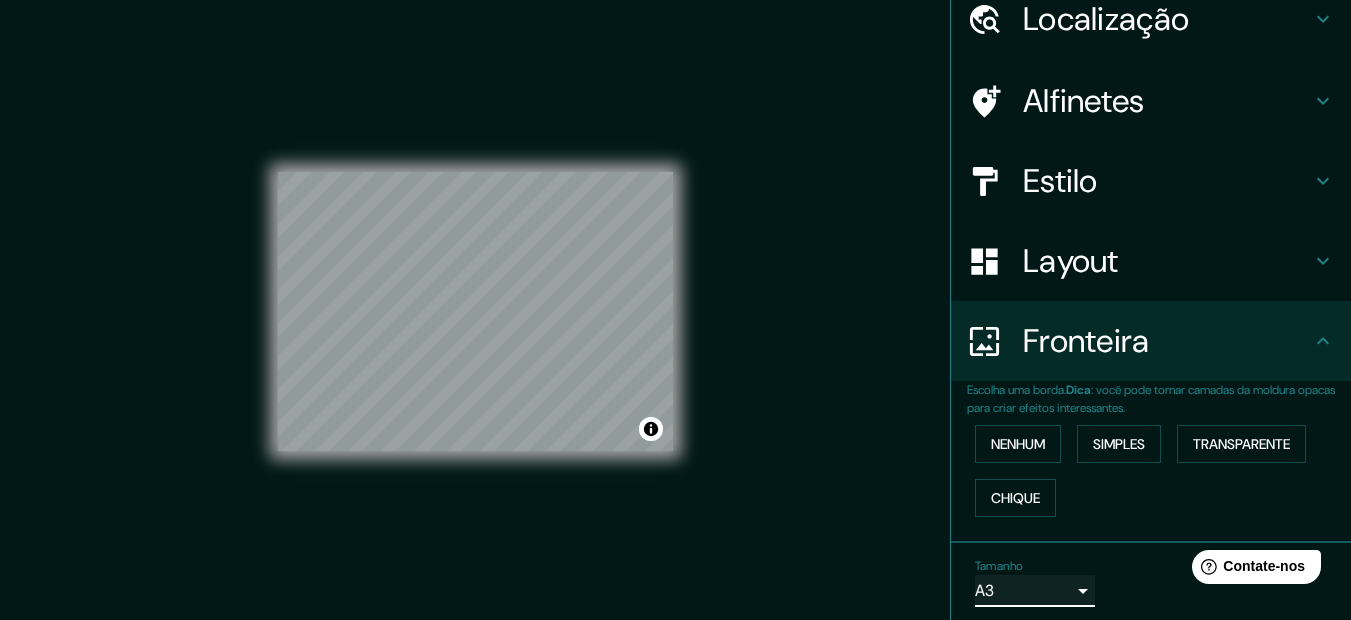 scroll, scrollTop: 37, scrollLeft: 0, axis: vertical 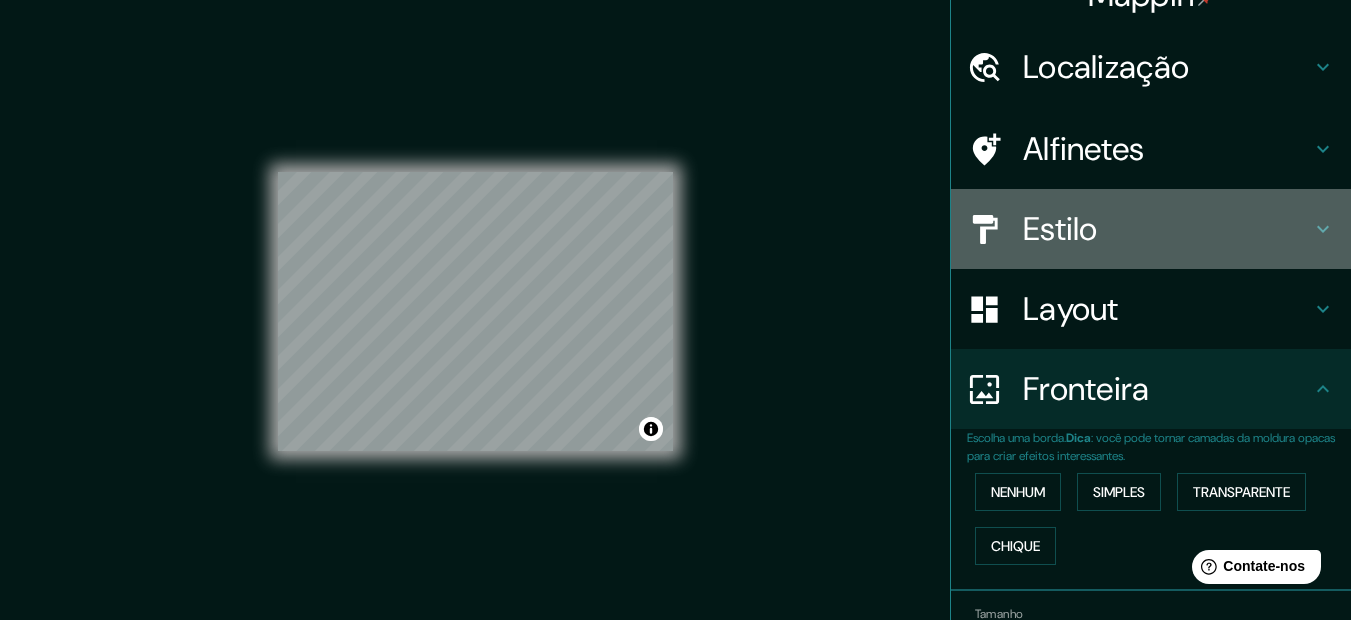click on "Estilo" at bounding box center (1151, 229) 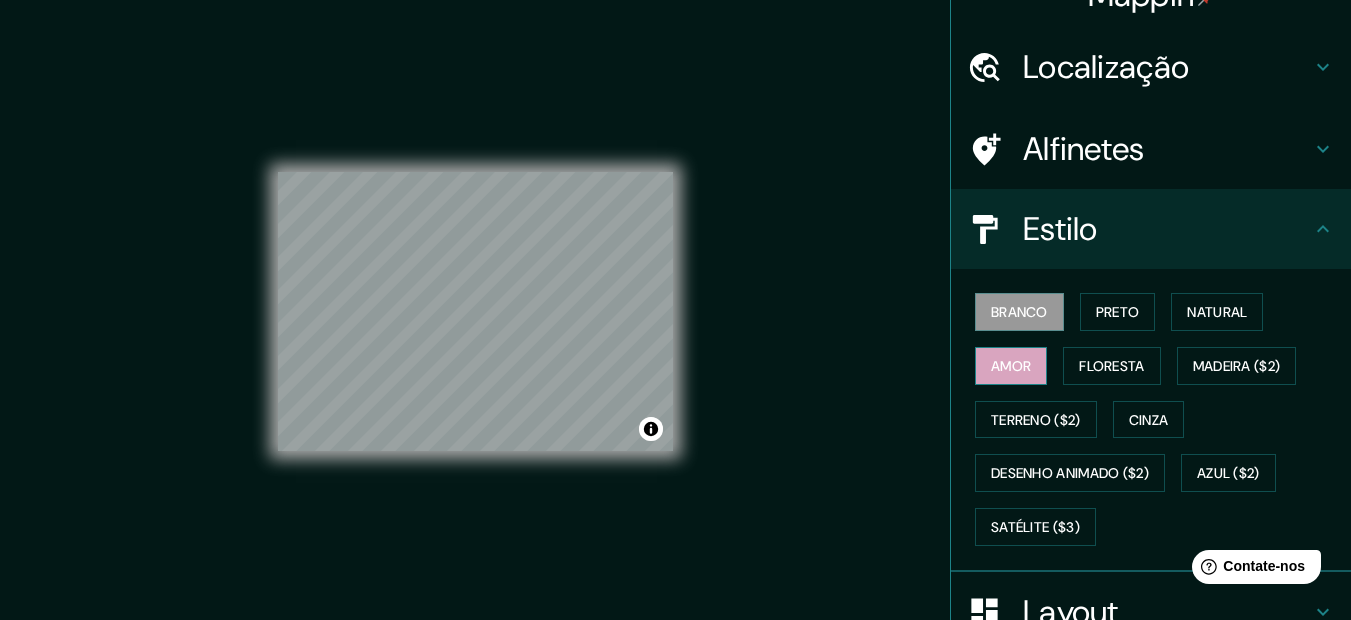 click on "Amor" at bounding box center (1011, 366) 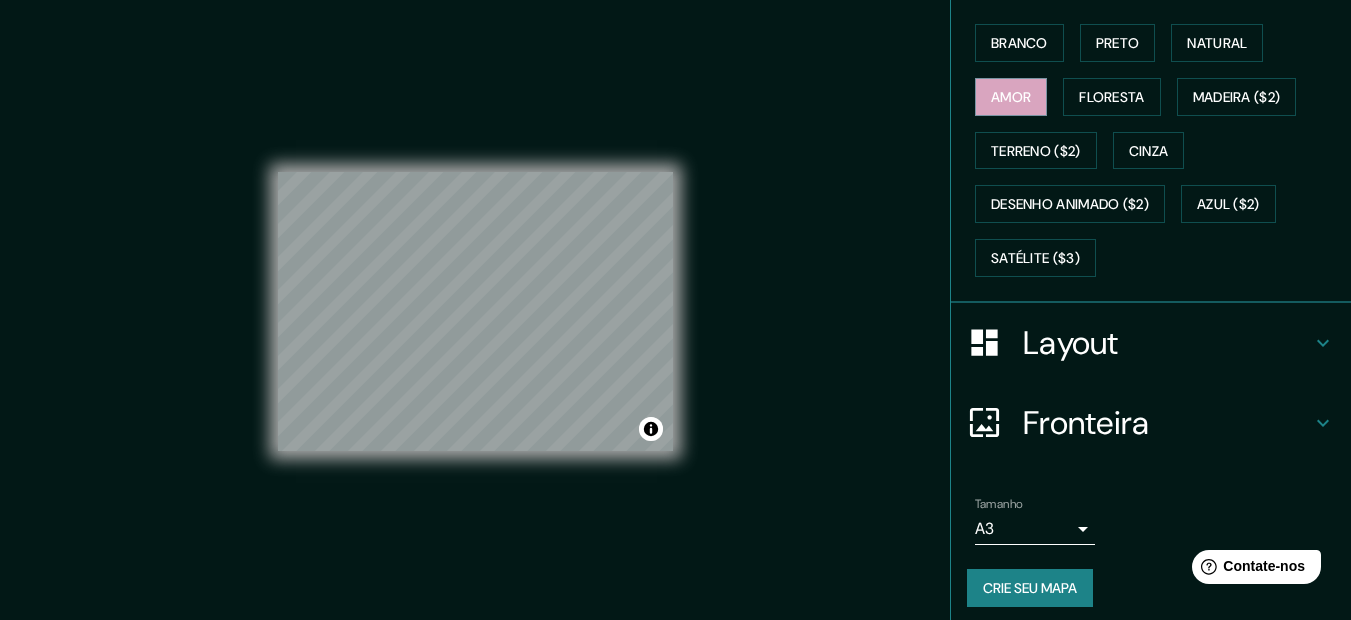 scroll, scrollTop: 316, scrollLeft: 0, axis: vertical 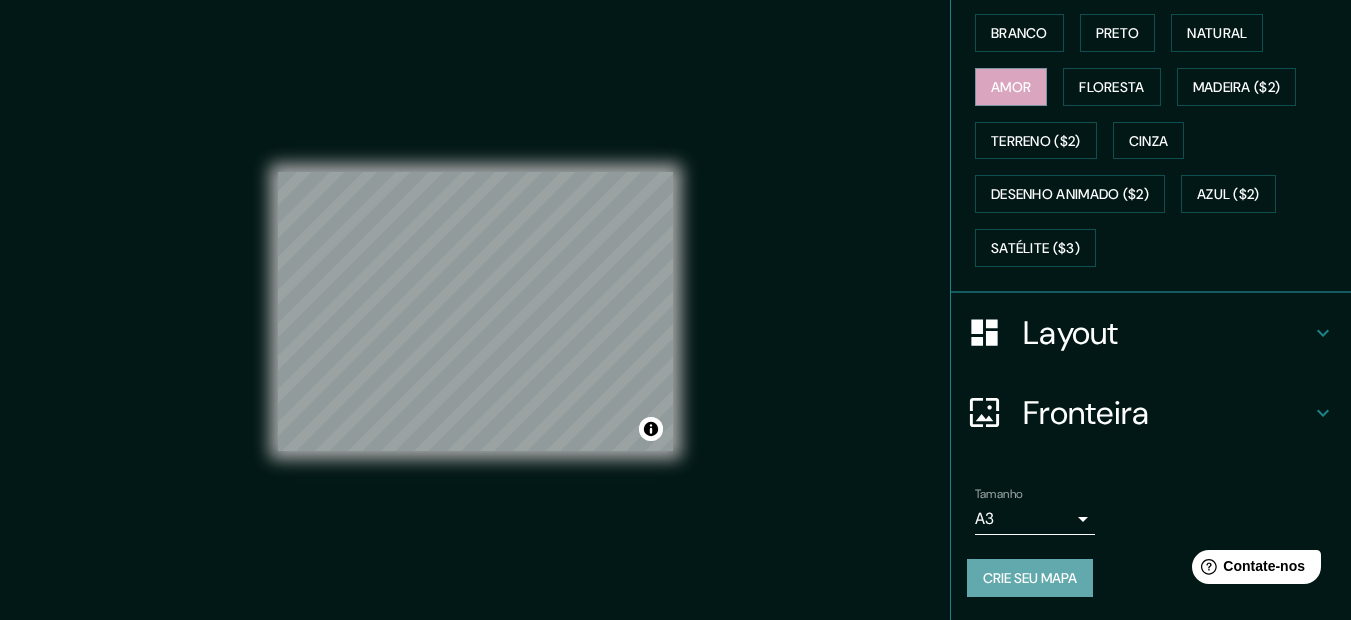 click on "Crie seu mapa" at bounding box center [1030, 578] 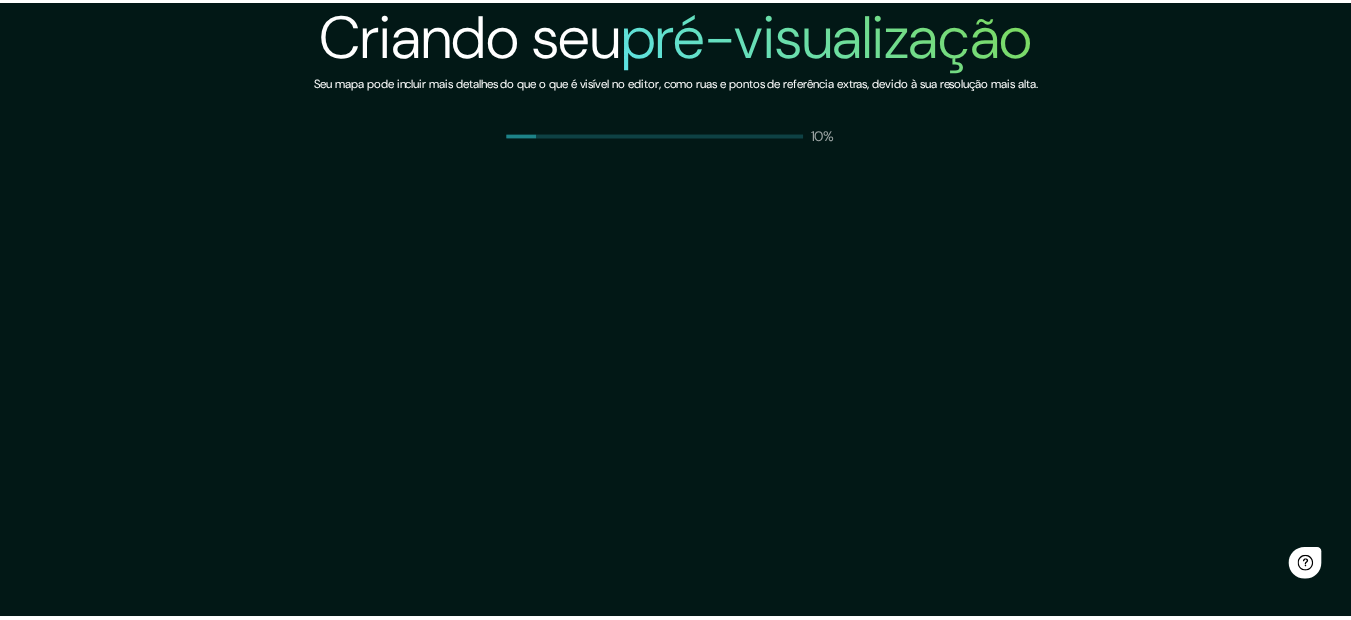 scroll, scrollTop: 0, scrollLeft: 0, axis: both 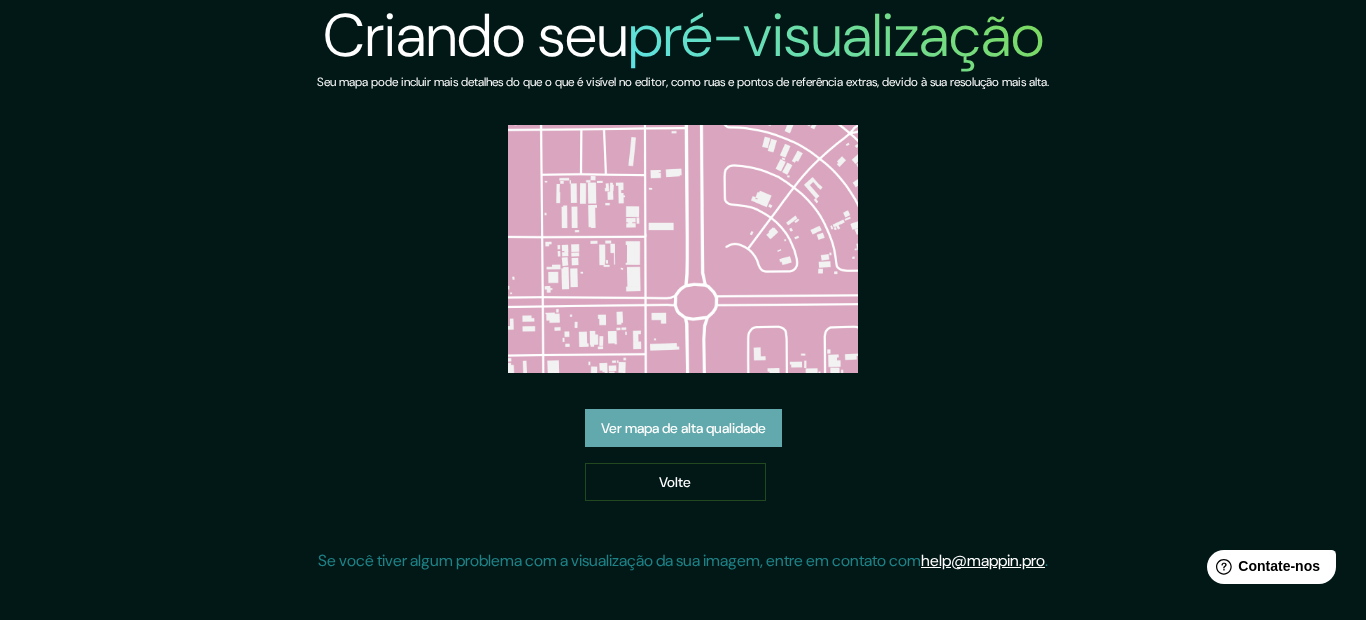 click on "Ver mapa de alta qualidade" at bounding box center (683, 428) 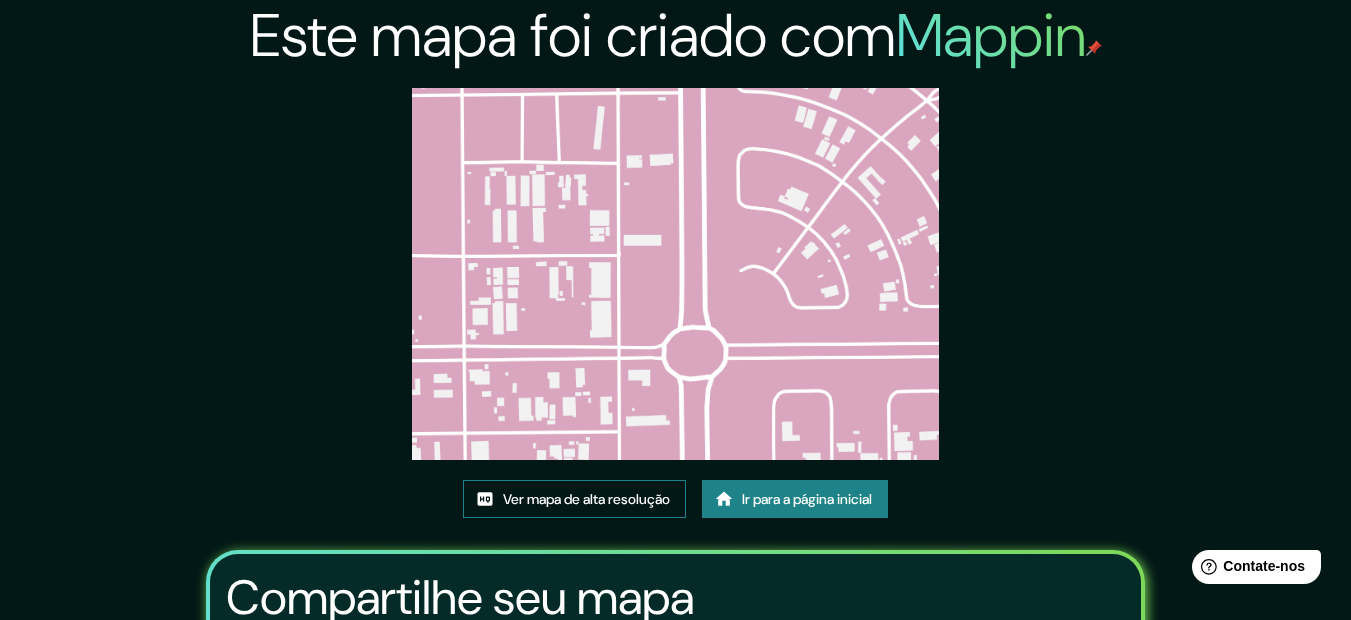click on "Ver mapa de alta resolução" at bounding box center (586, 499) 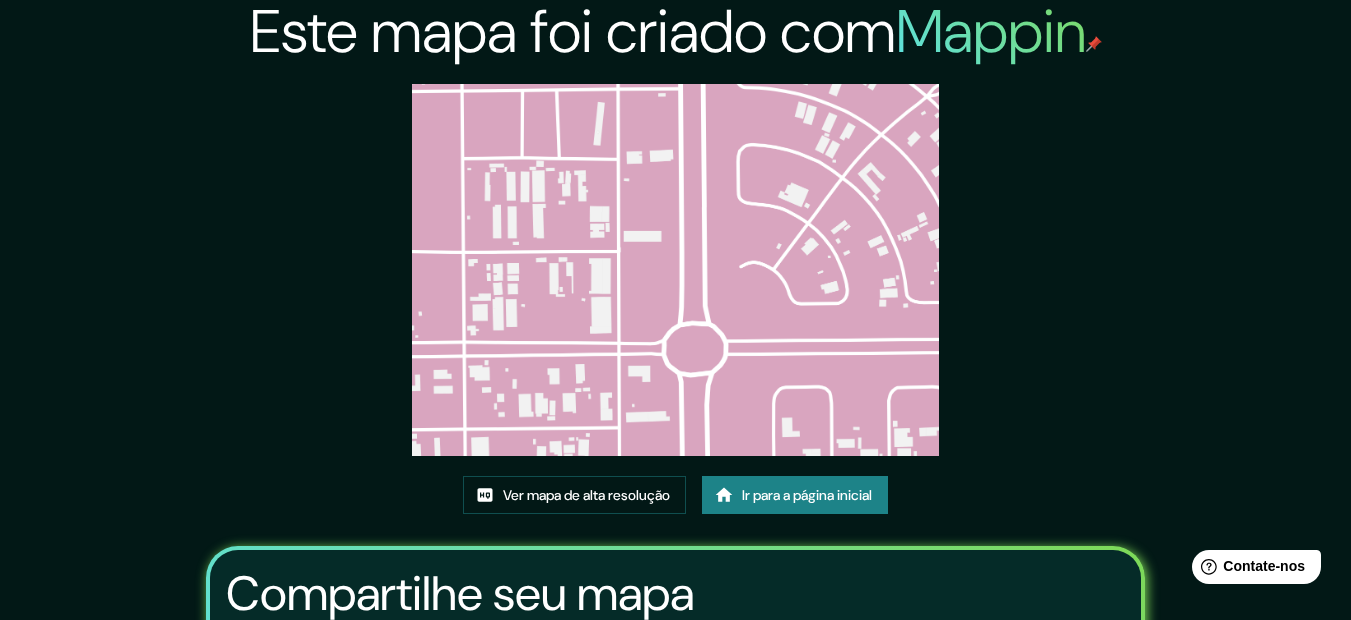 scroll, scrollTop: 0, scrollLeft: 0, axis: both 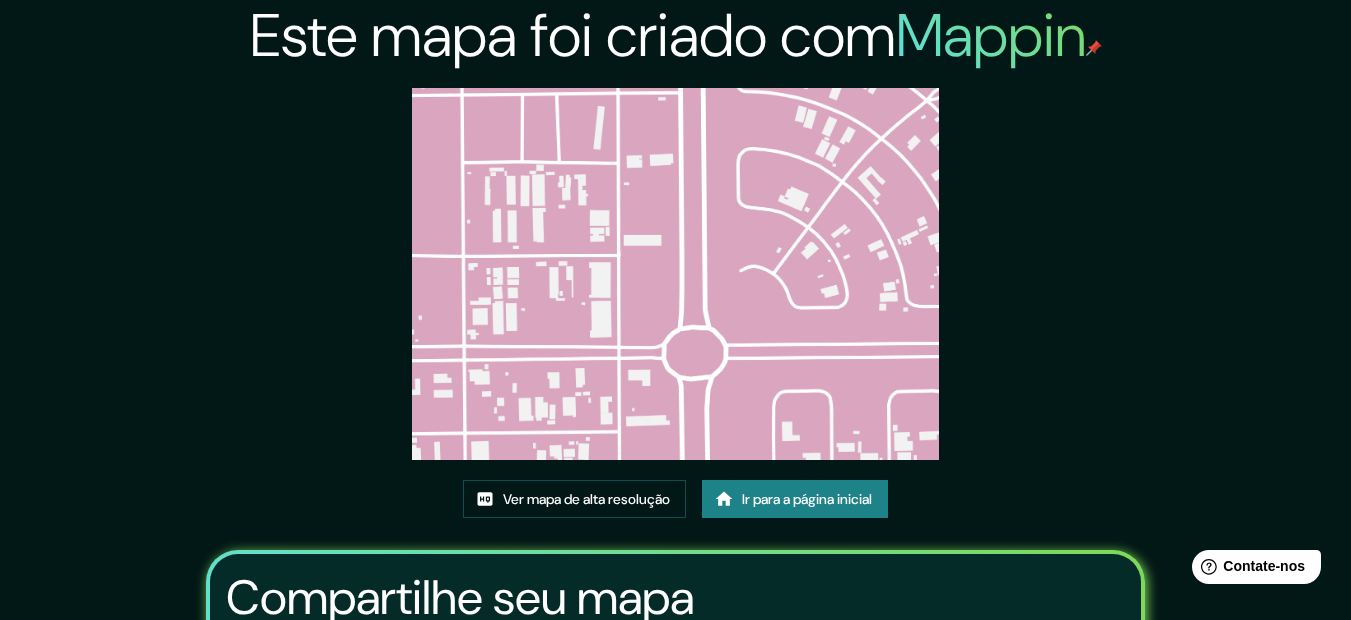 click on "[CITY], [COUNTRY] [POSTAL_CODE]" at bounding box center (675, 437) 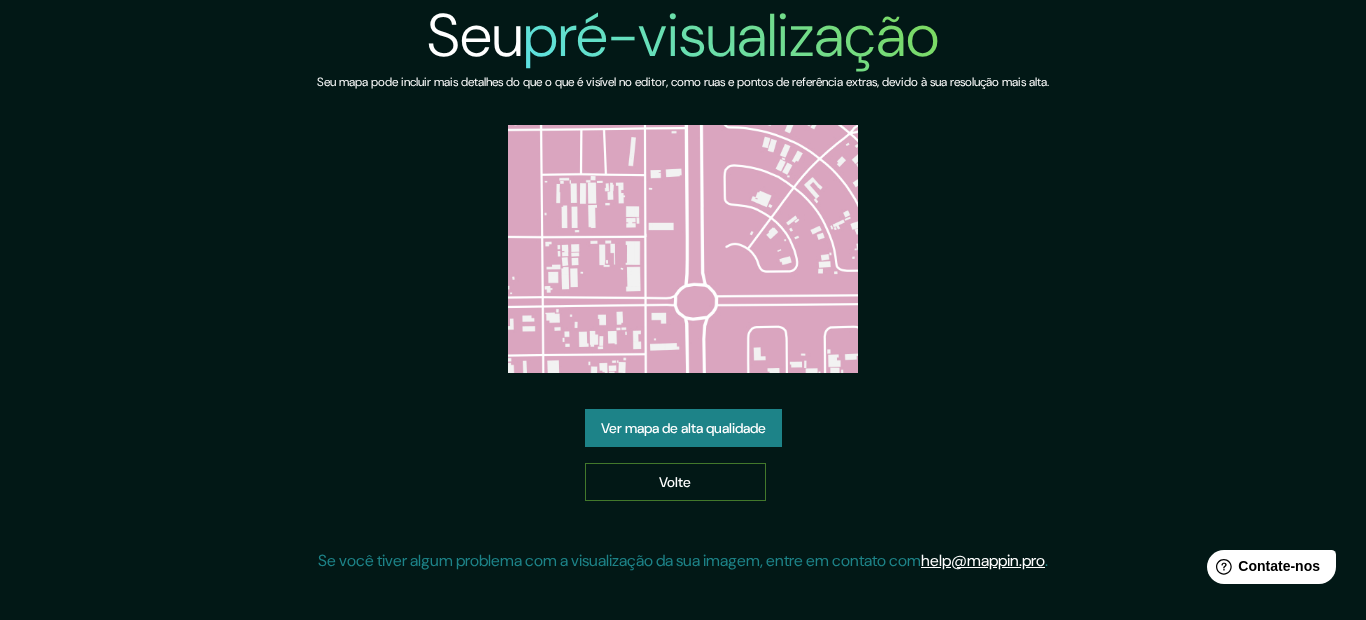 click on "Volte" at bounding box center [675, 482] 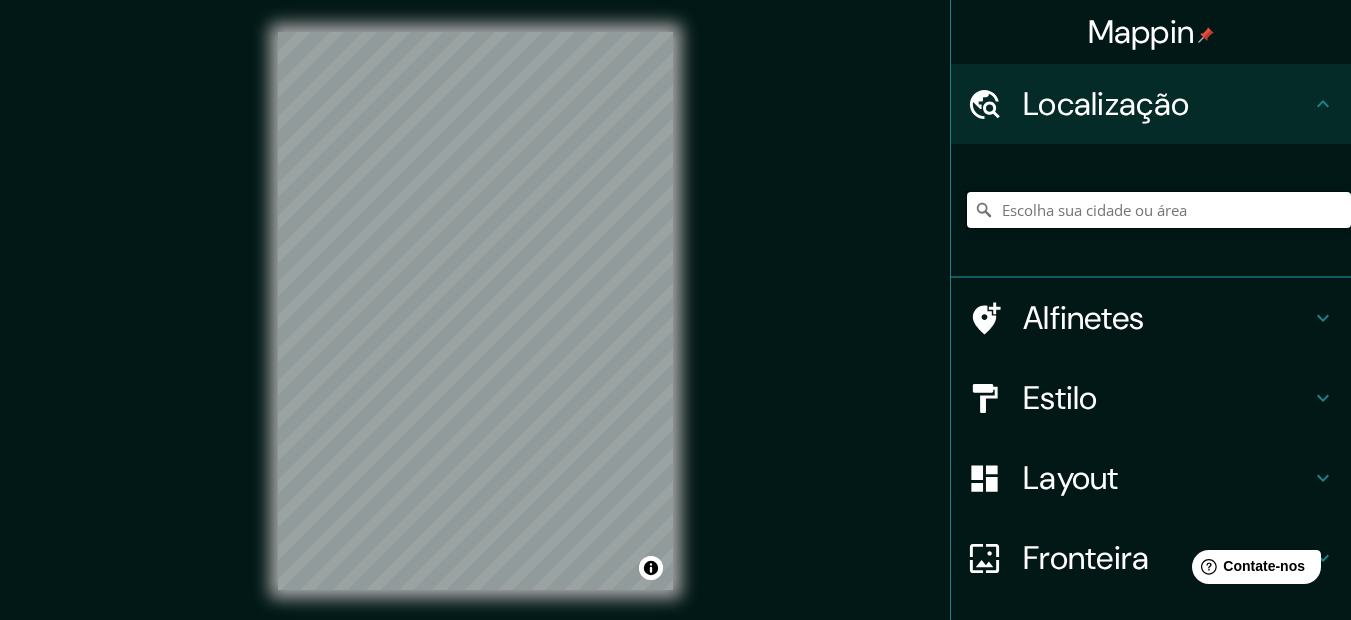 click at bounding box center (1159, 210) 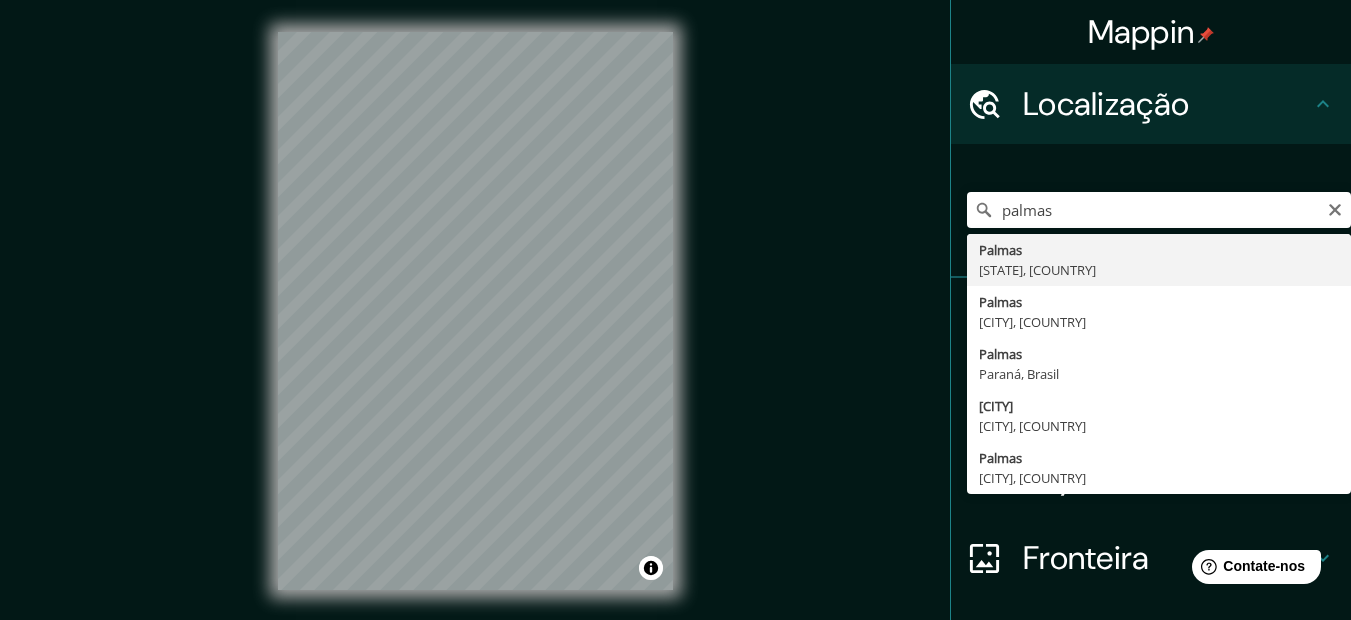 type on "[CITY], [STATE], [COUNTRY]" 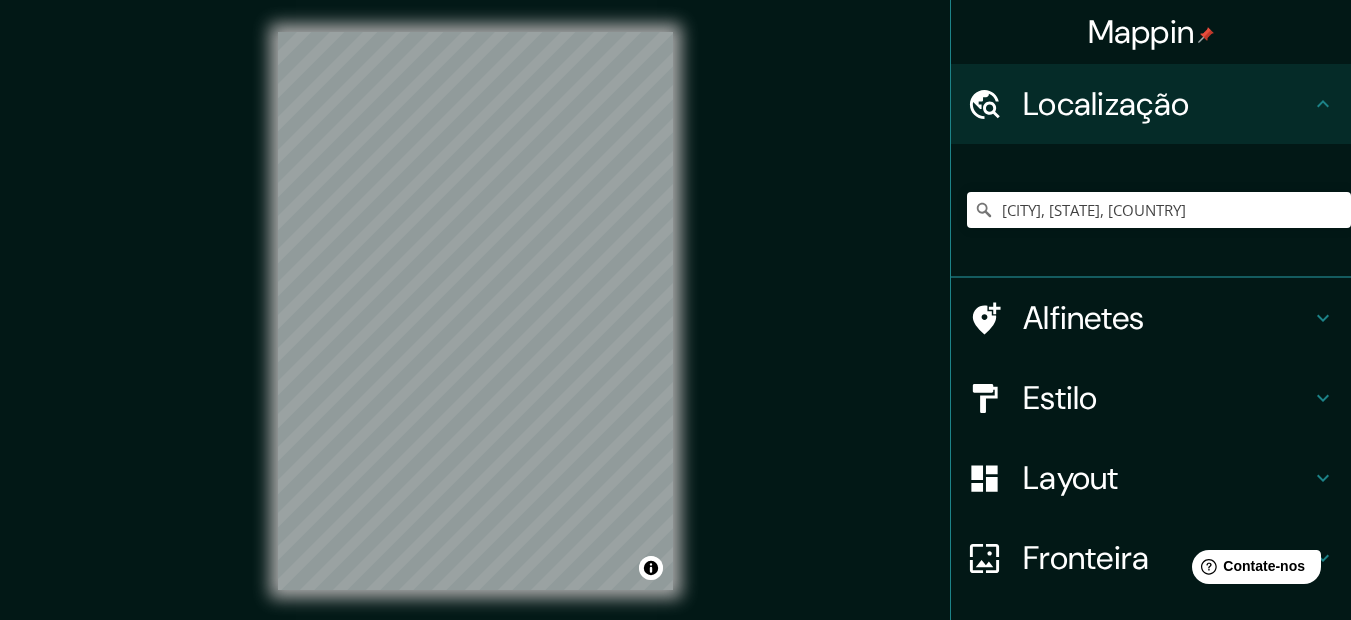 click on "[POSTAL_CODE], [CITY], [STATE], [COUNTRY] [POSTAL_CODE], [CITY], [STATE], [COUNTRY] [POSTAL_CODE]" at bounding box center (675, 327) 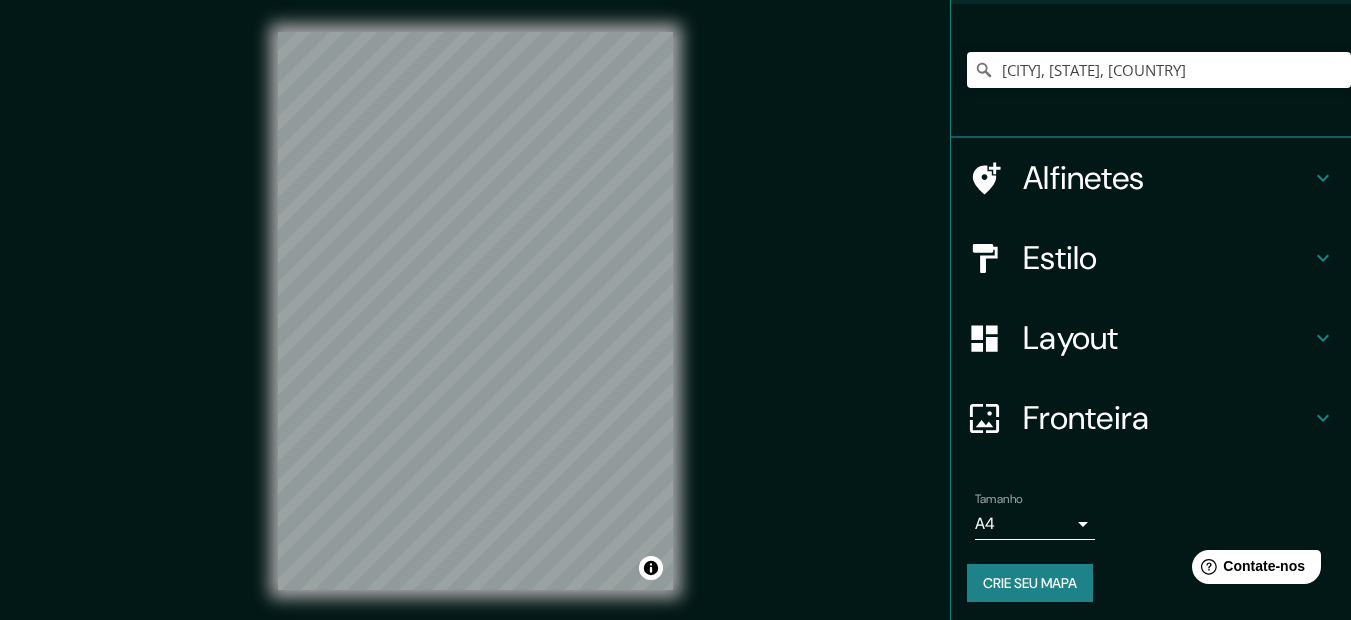 scroll, scrollTop: 146, scrollLeft: 0, axis: vertical 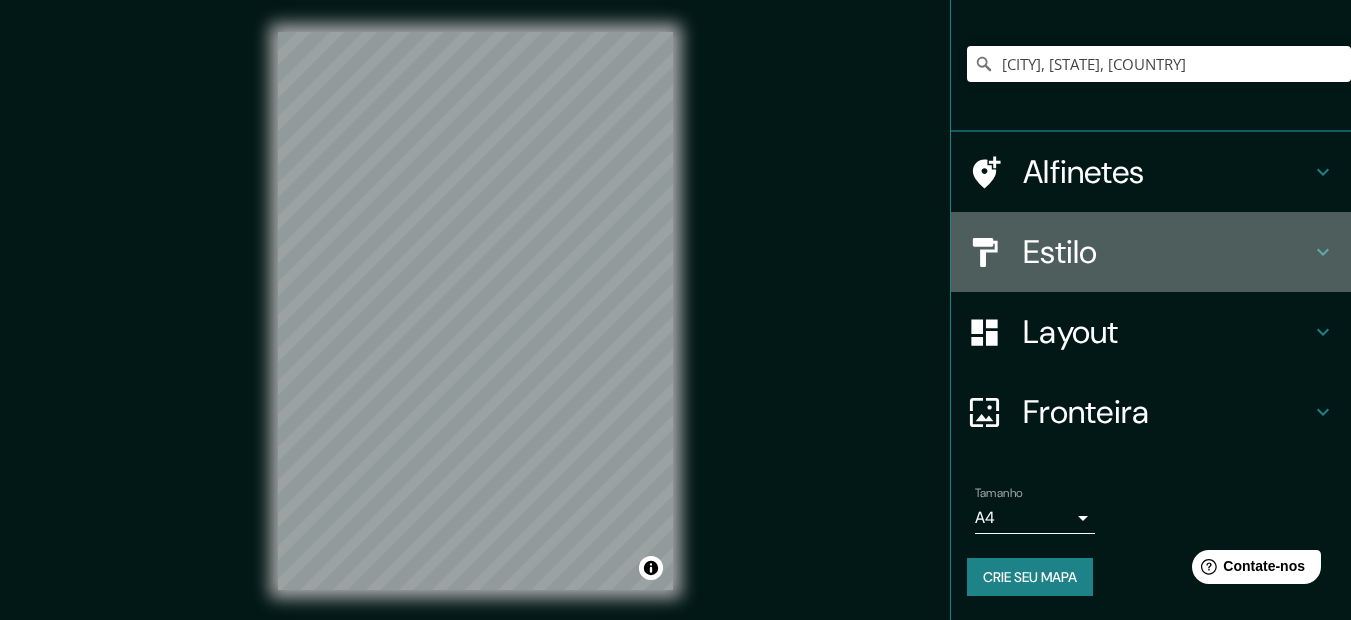 click on "Estilo" at bounding box center (1060, 252) 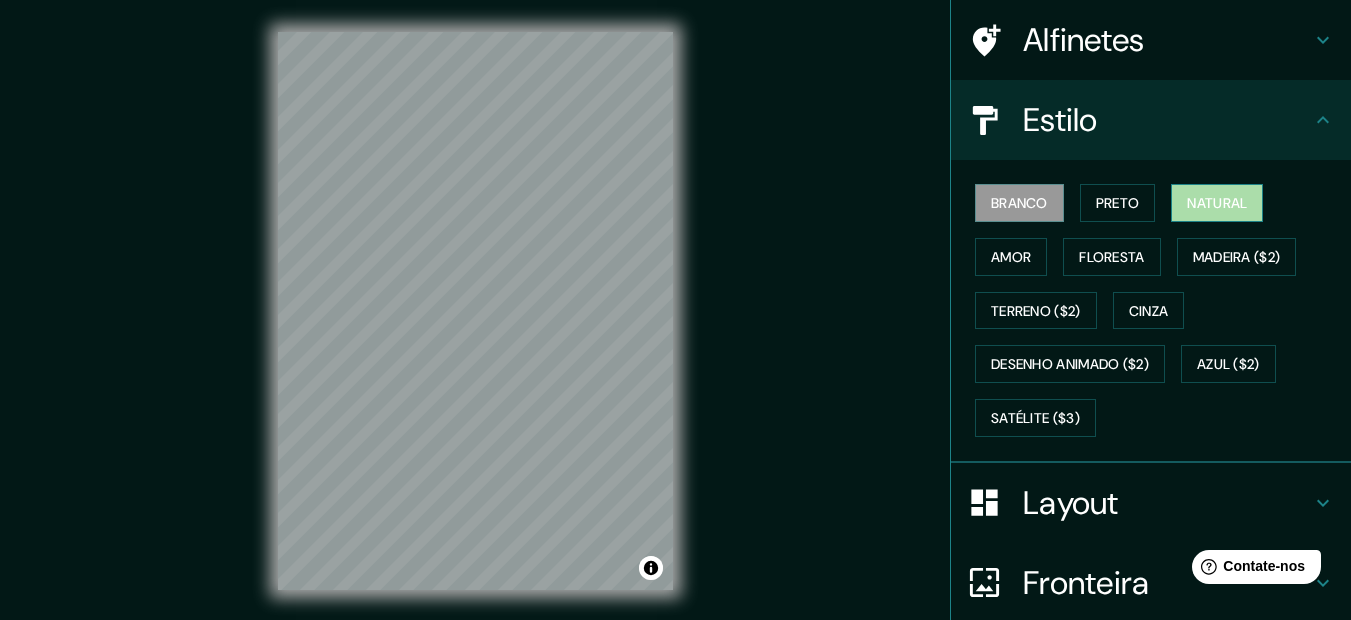 click on "Natural" at bounding box center [1217, 203] 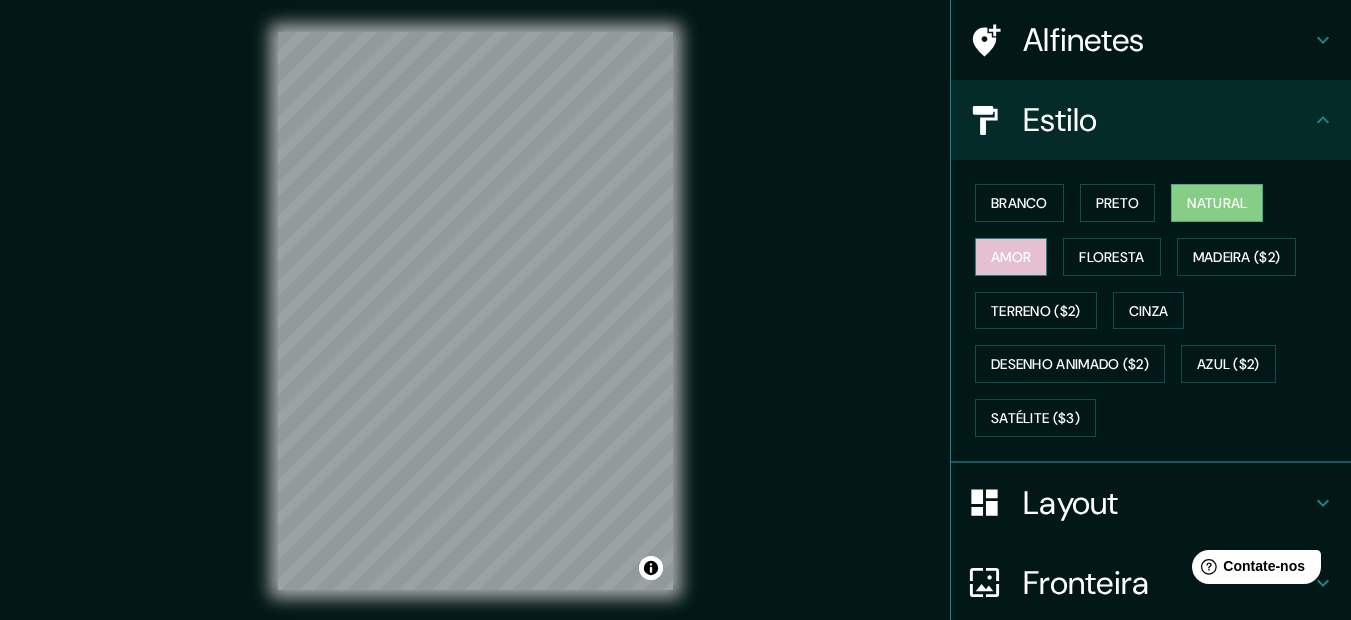 click on "Amor" at bounding box center (1011, 257) 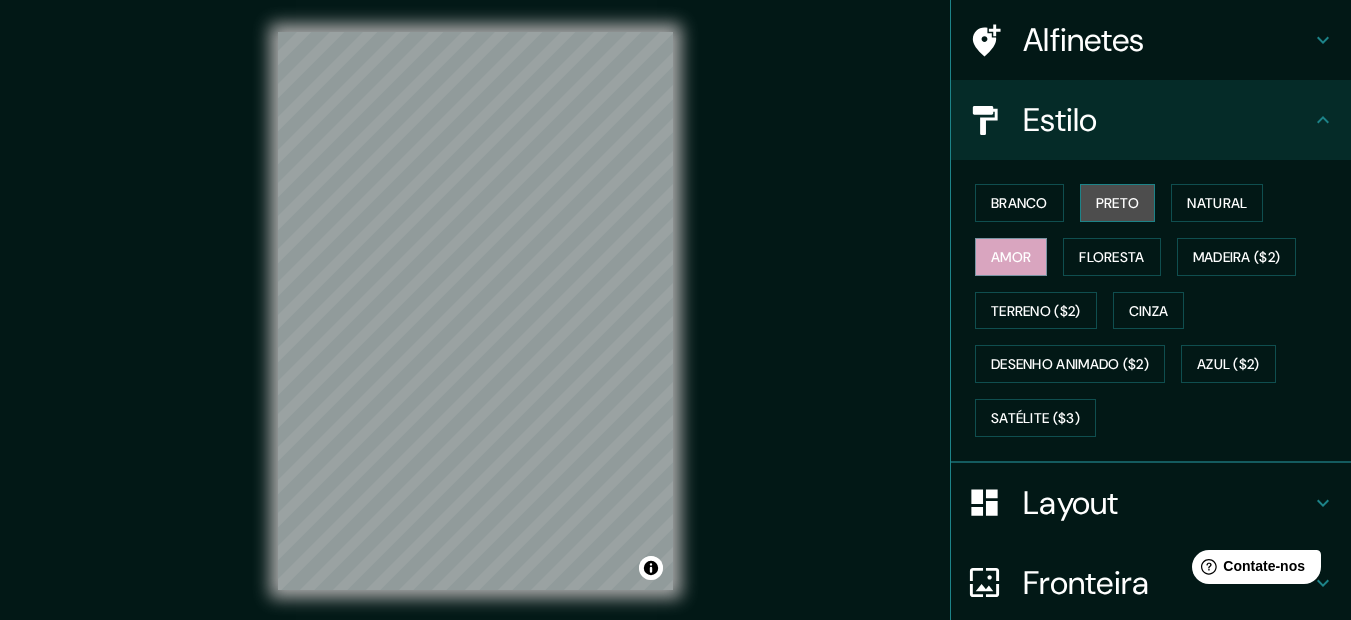 click on "Preto" at bounding box center [1118, 203] 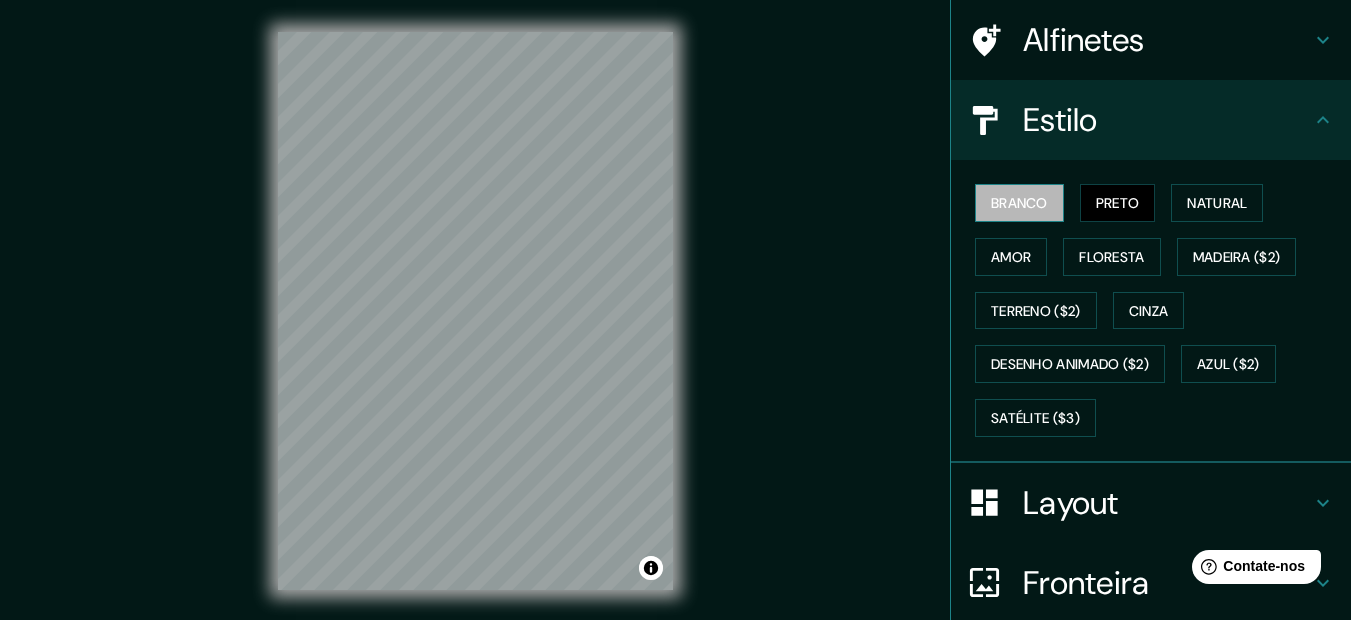 click on "Branco" at bounding box center [1019, 203] 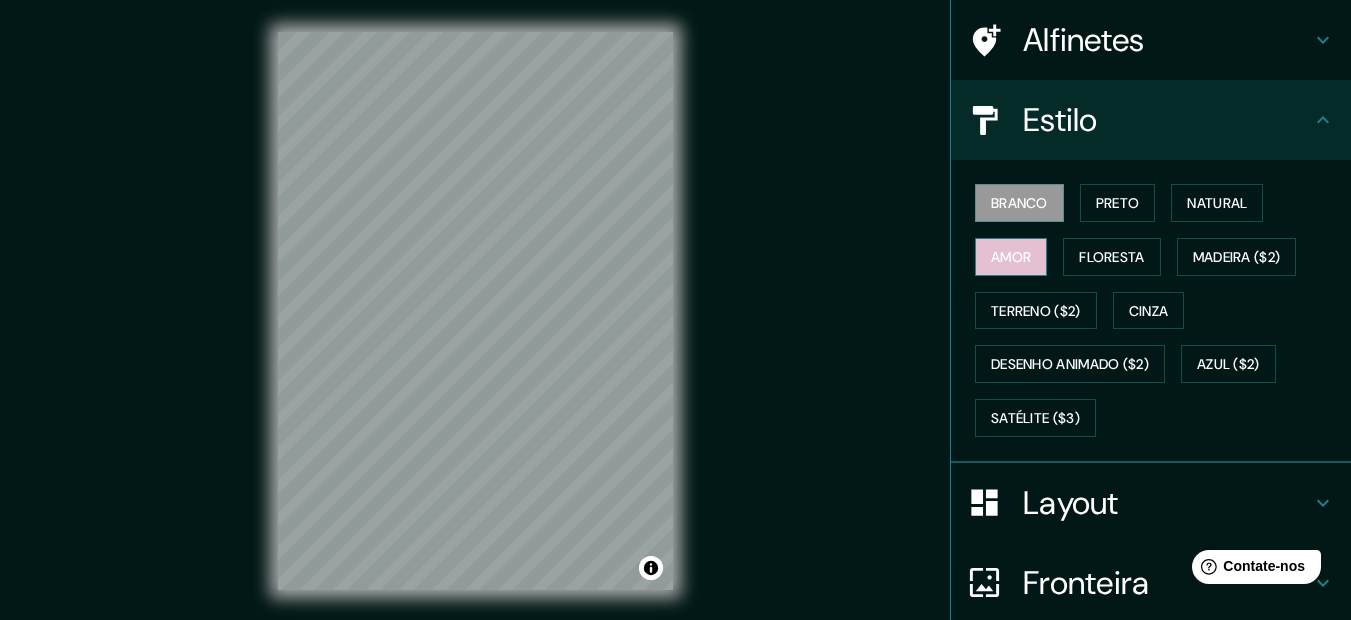 click on "Amor" at bounding box center (1011, 257) 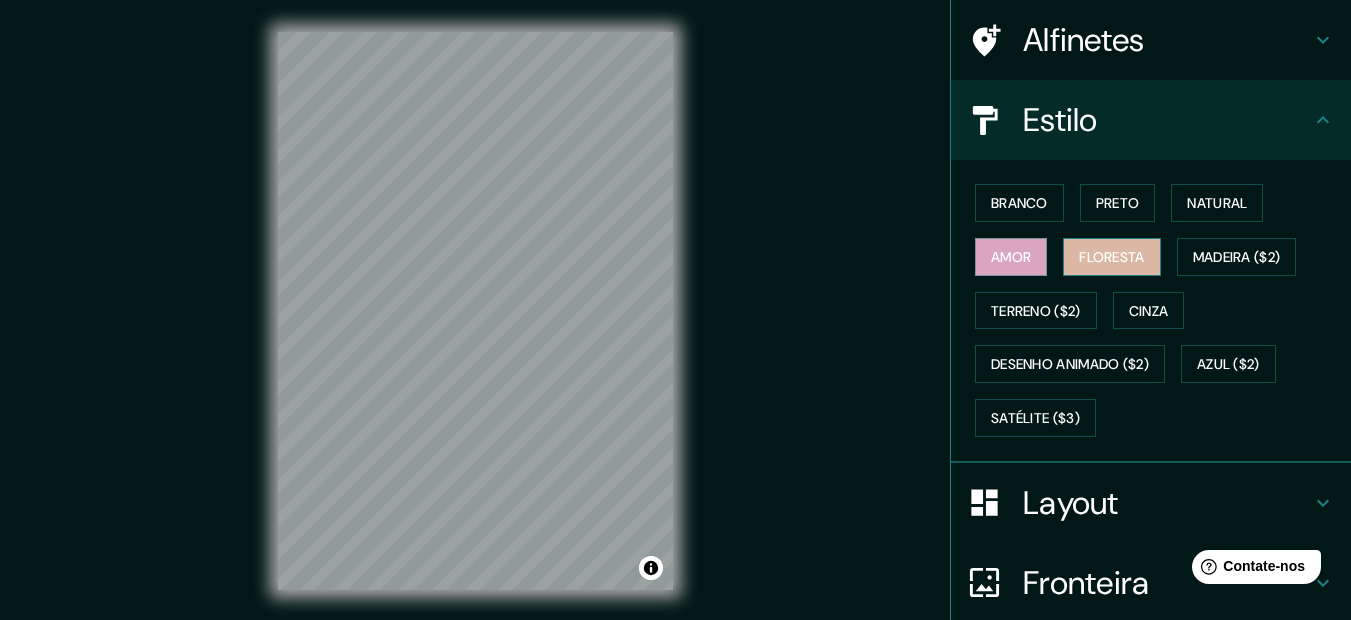click on "Floresta" at bounding box center [1111, 257] 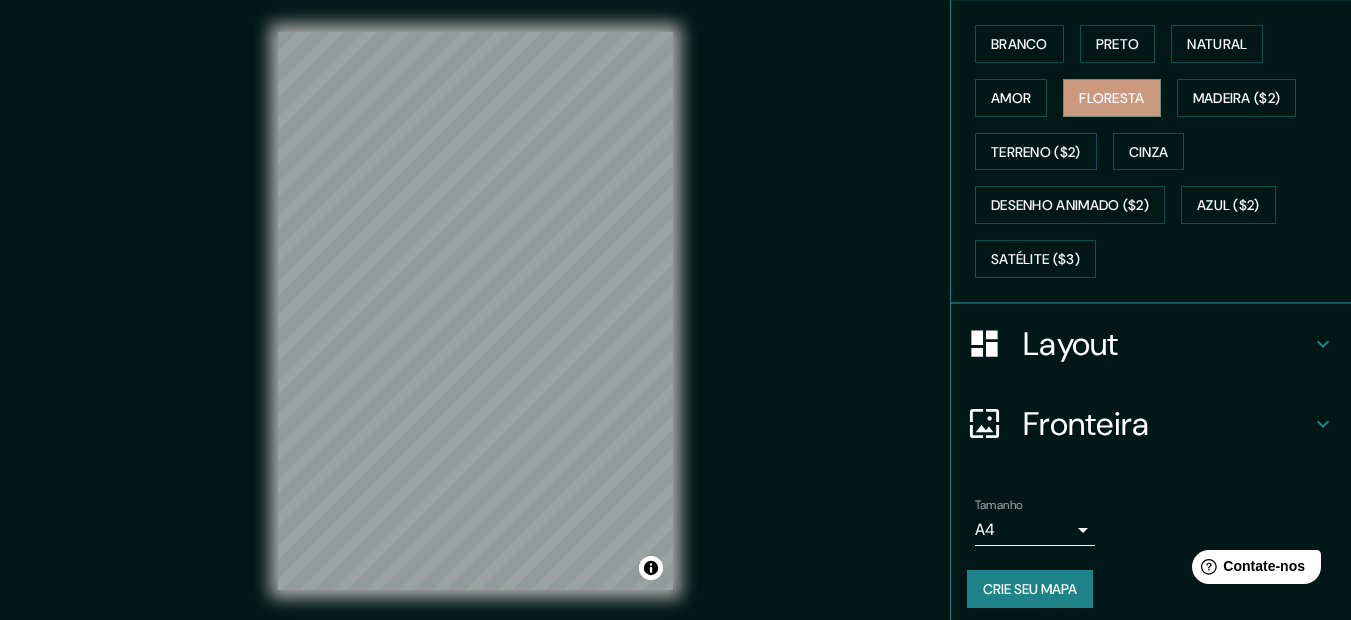 scroll, scrollTop: 316, scrollLeft: 0, axis: vertical 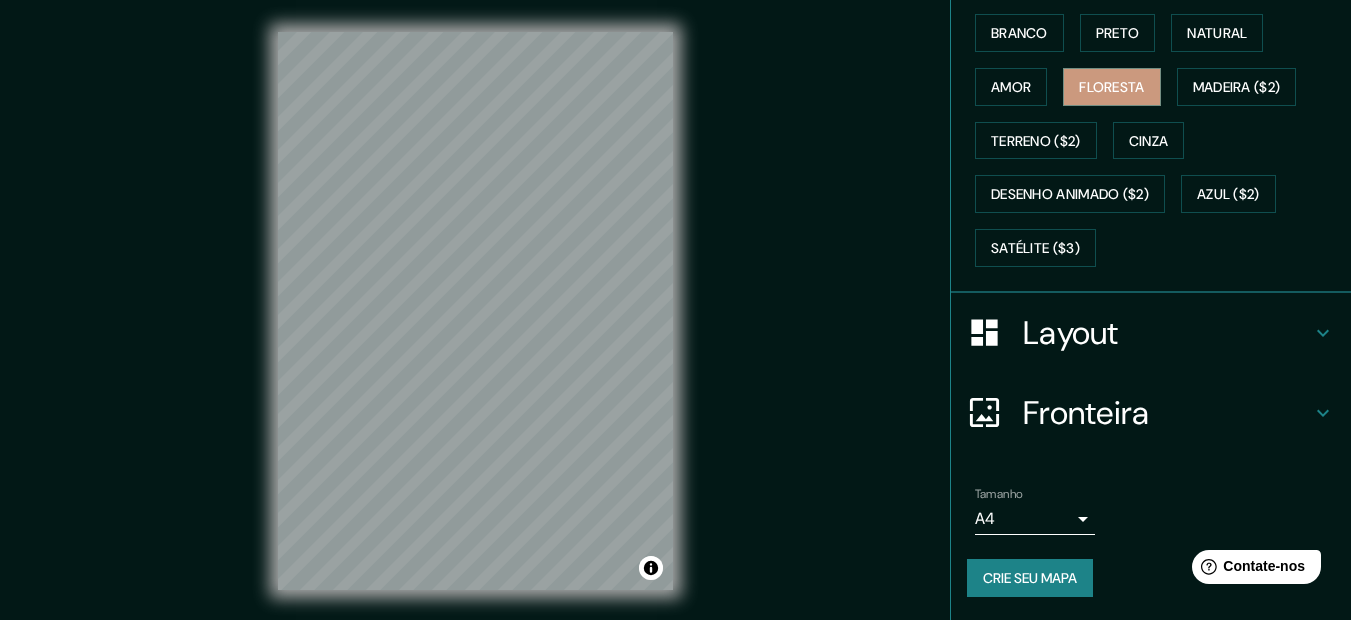 click on "Layout" at bounding box center [1167, 333] 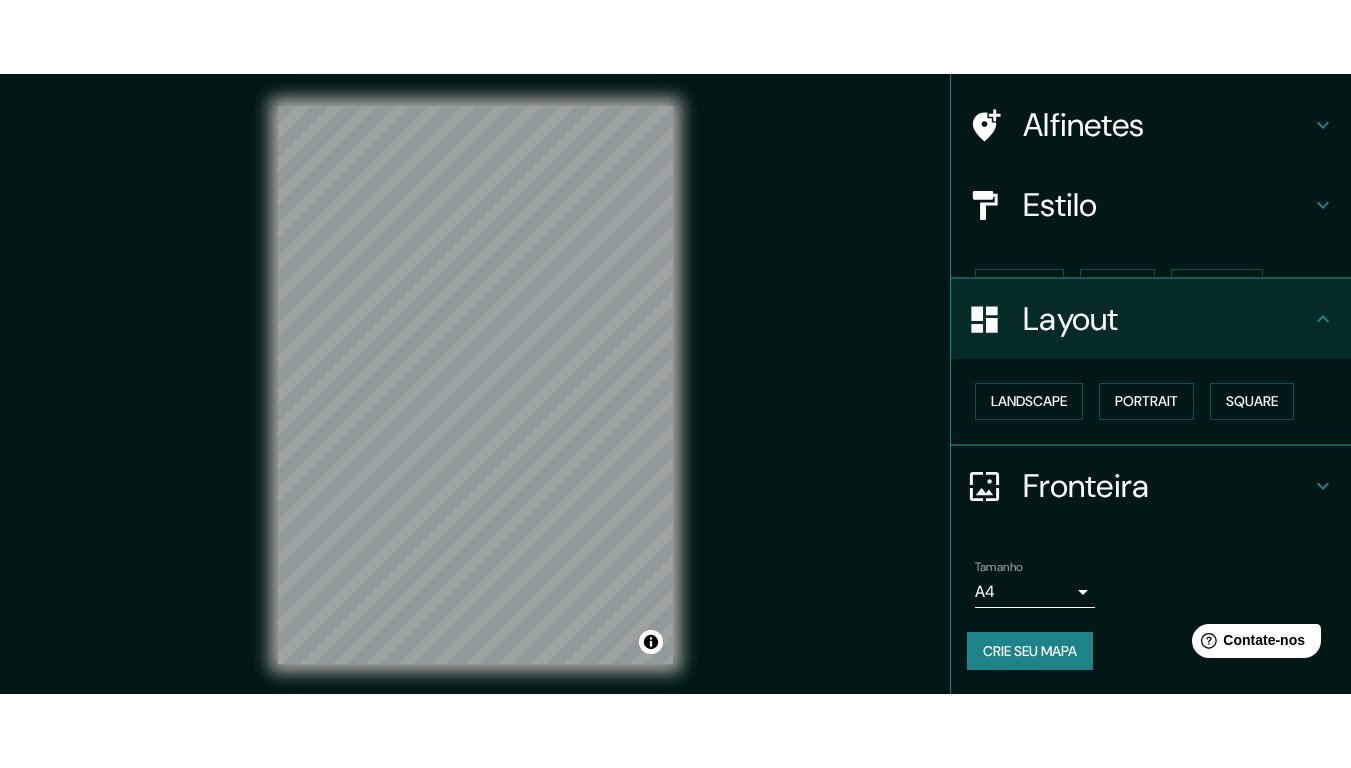 scroll, scrollTop: 101, scrollLeft: 0, axis: vertical 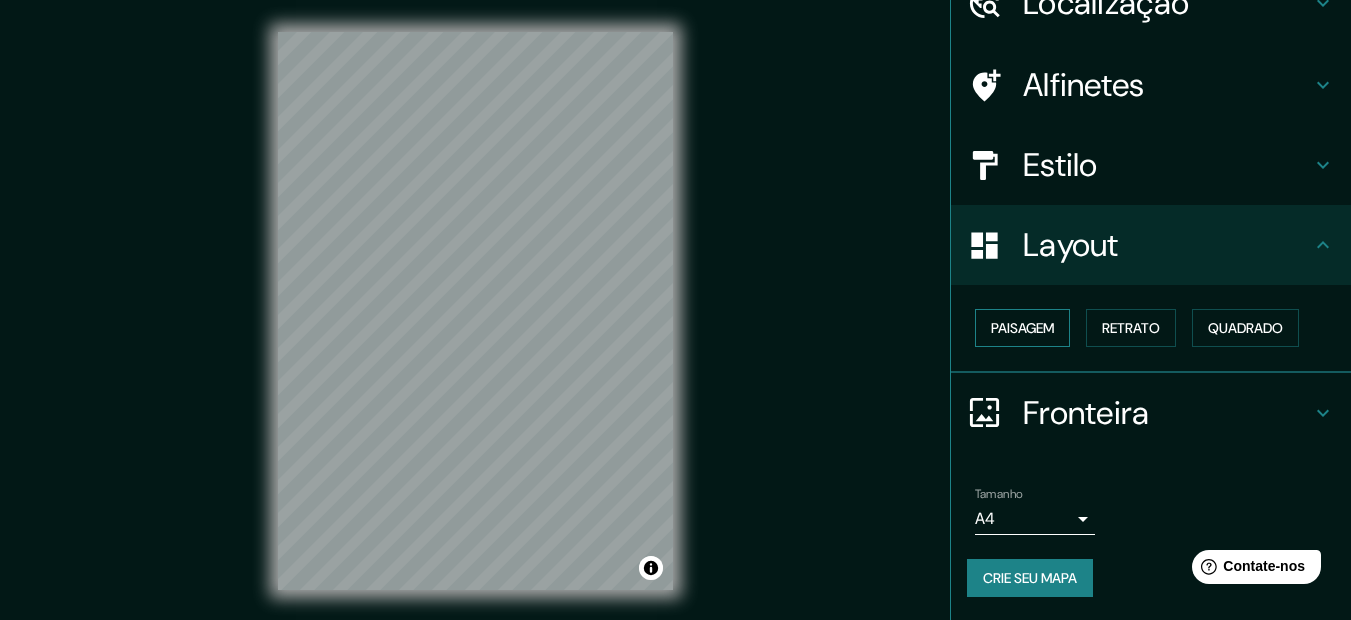 click on "Paisagem" at bounding box center (1022, 328) 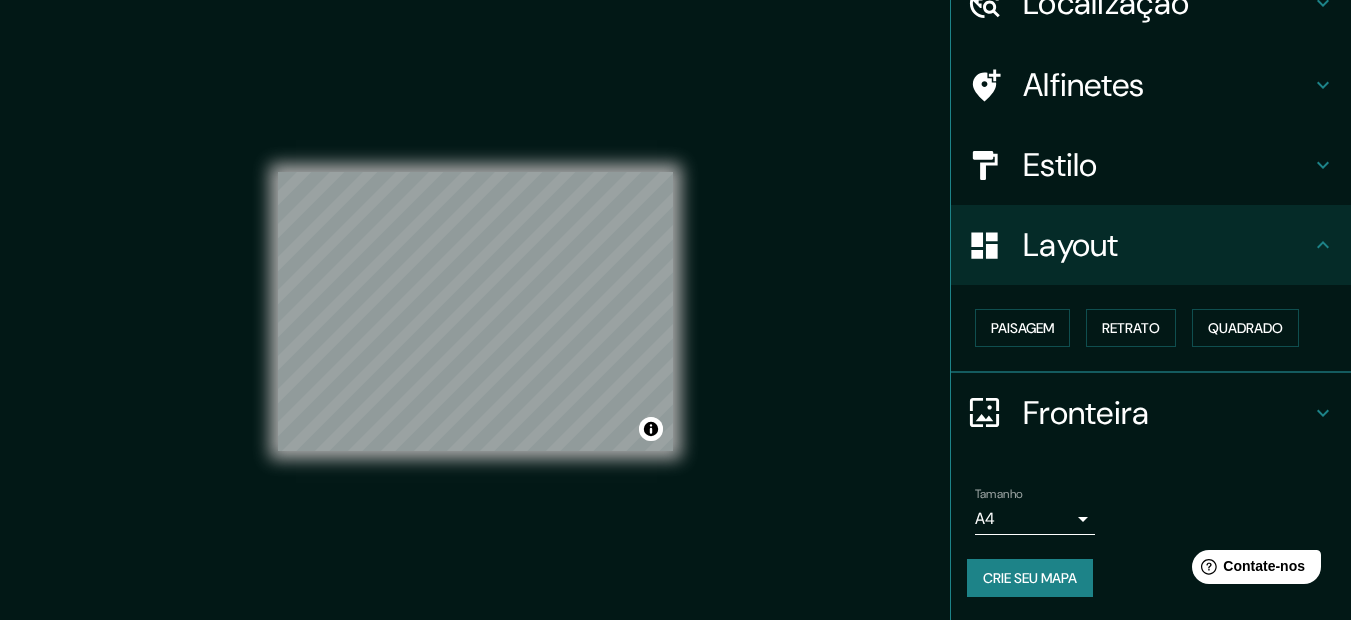 click on "[POSTAL_CODE], [CITY], [STATE], [COUNTRY] [POSTAL_CODE], [CITY], [STATE], [COUNTRY] [POSTAL_CODE]" at bounding box center [675, 310] 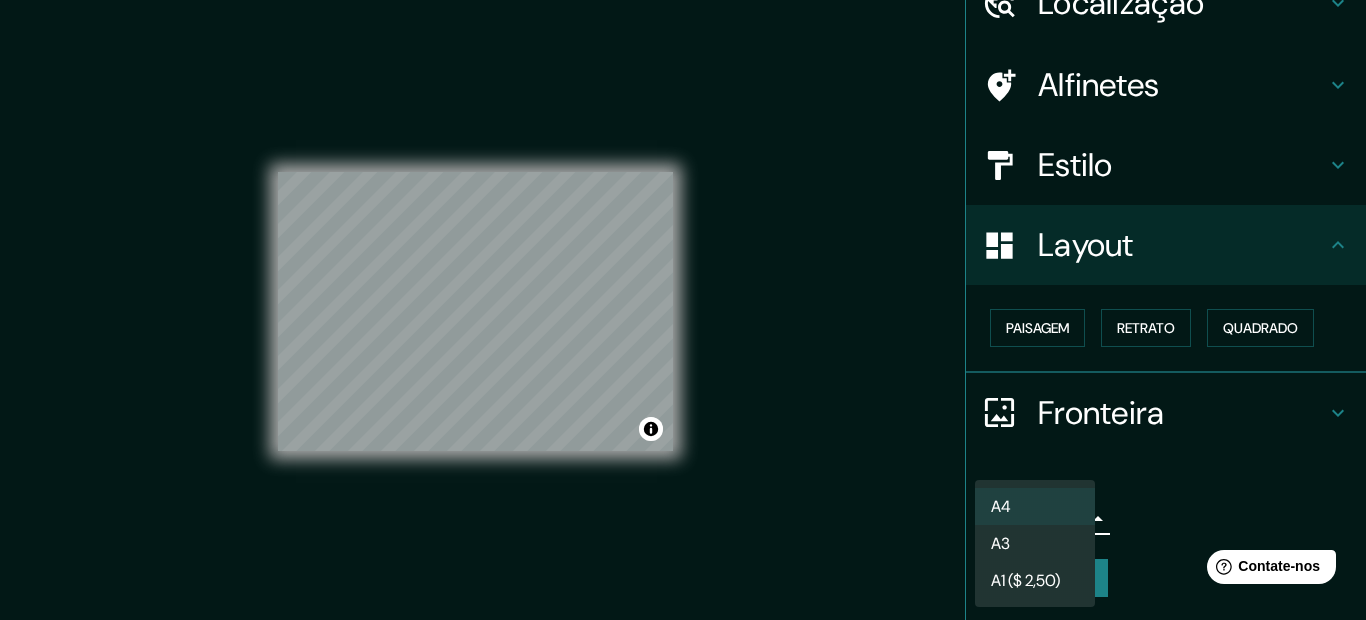 click on "A3" at bounding box center [1035, 543] 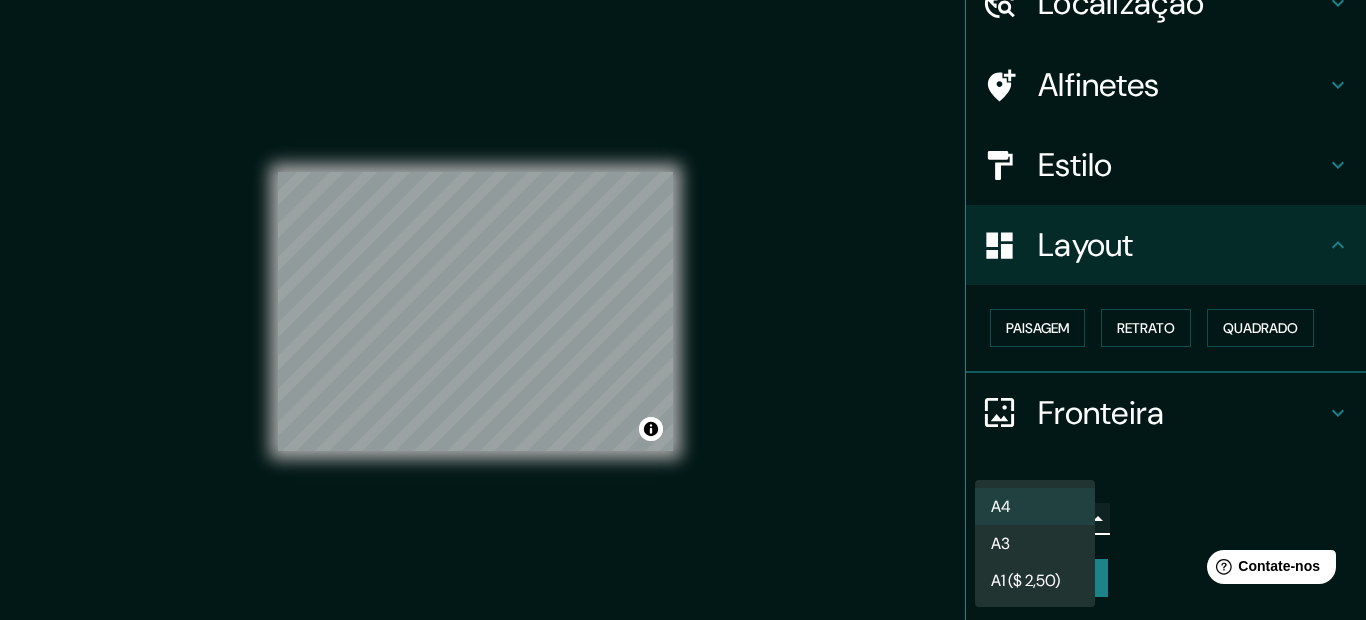 type on "a4" 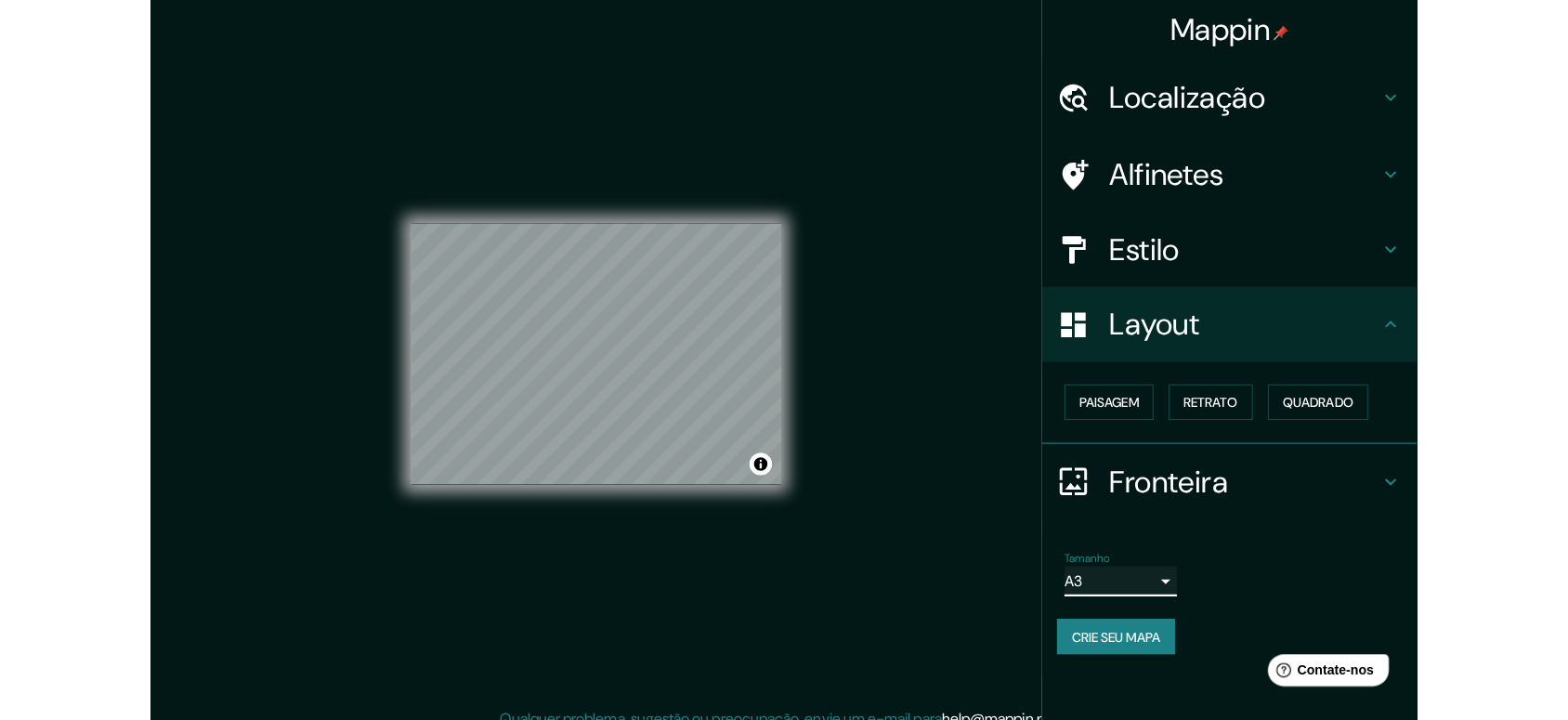 scroll, scrollTop: 0, scrollLeft: 0, axis: both 